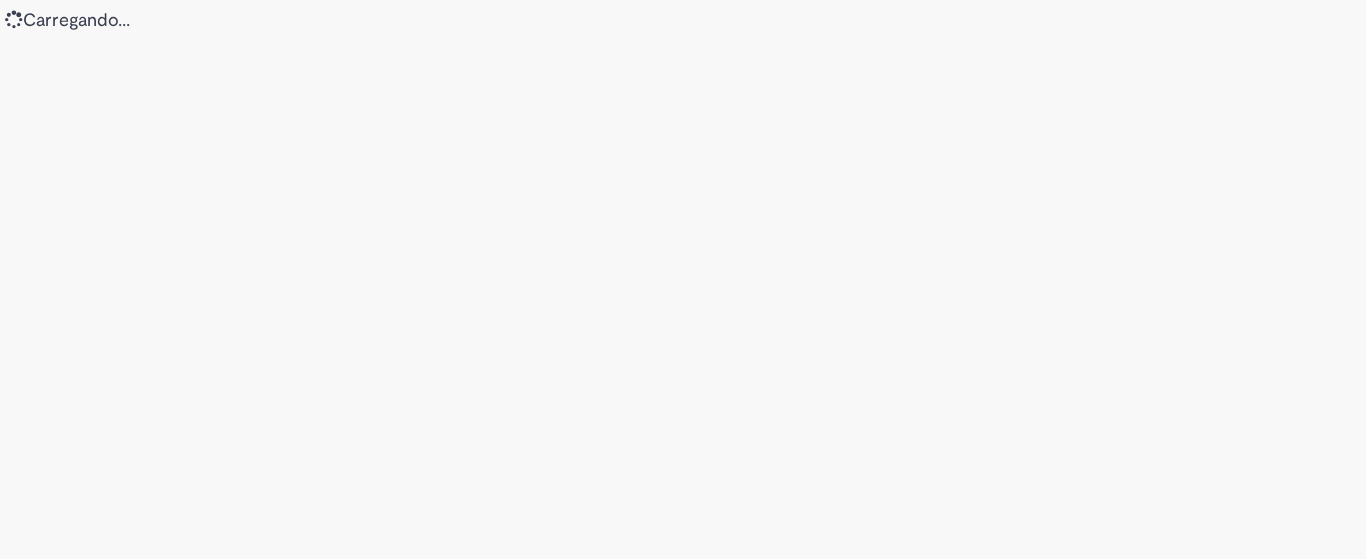 scroll, scrollTop: 0, scrollLeft: 0, axis: both 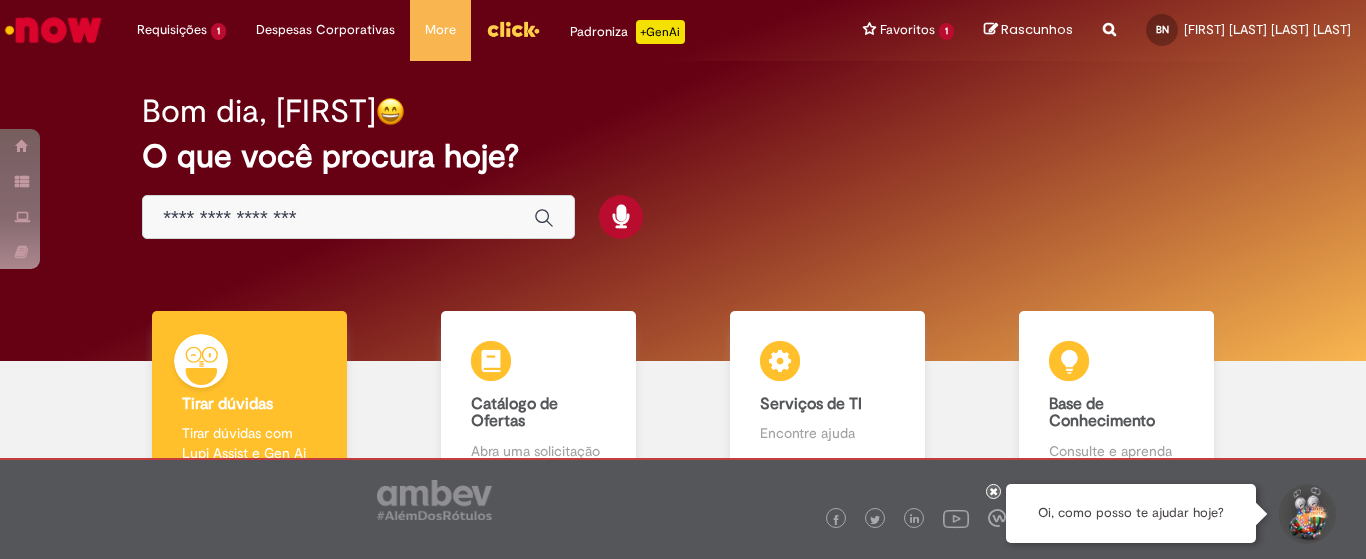 click at bounding box center [358, 217] 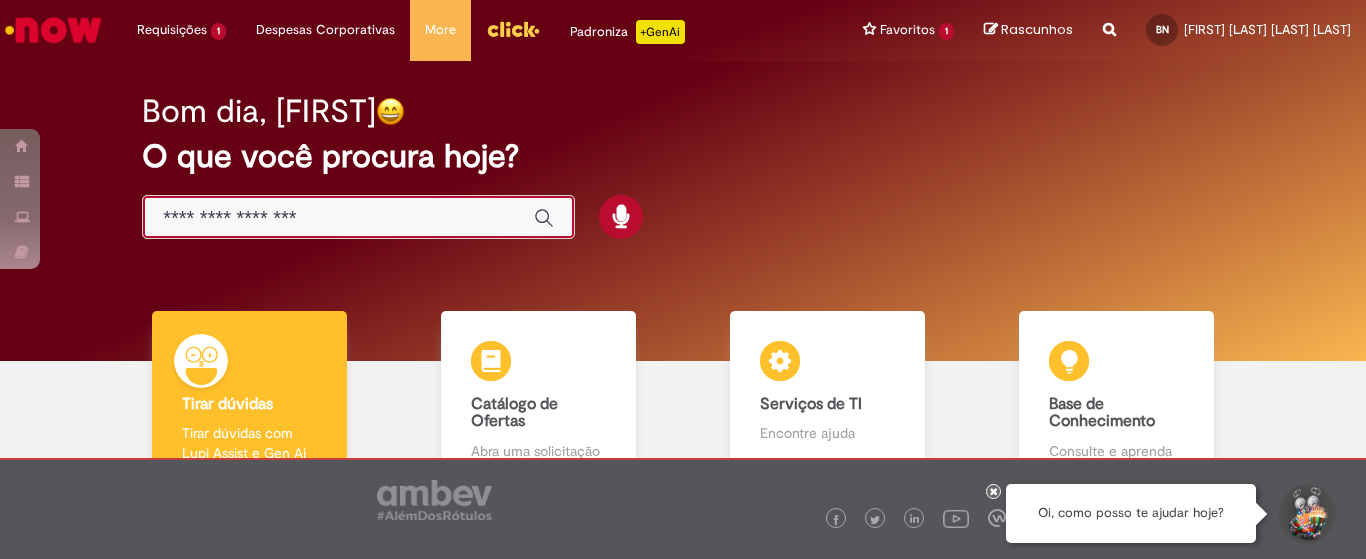 click at bounding box center [338, 218] 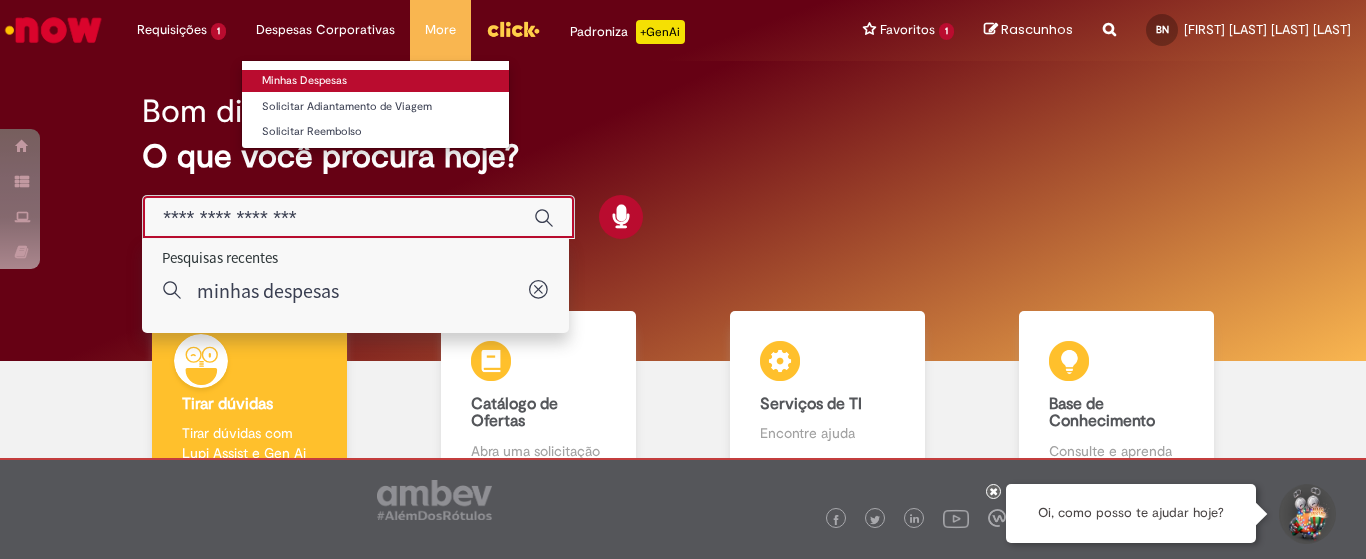 click on "Minhas Despesas" at bounding box center (375, 81) 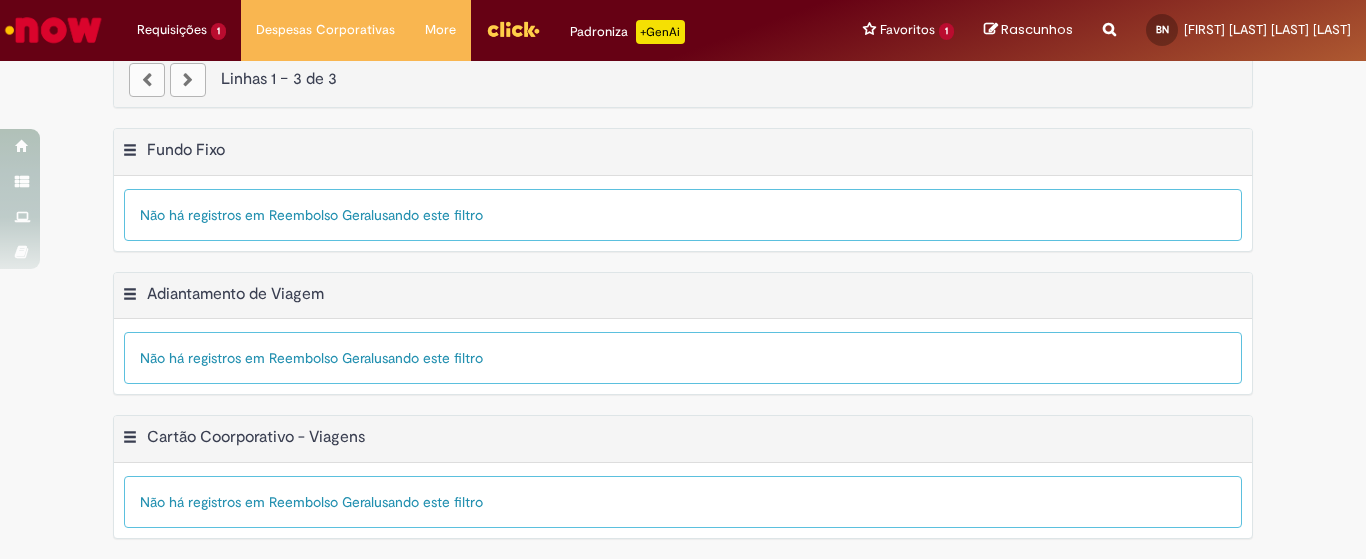 scroll, scrollTop: 0, scrollLeft: 0, axis: both 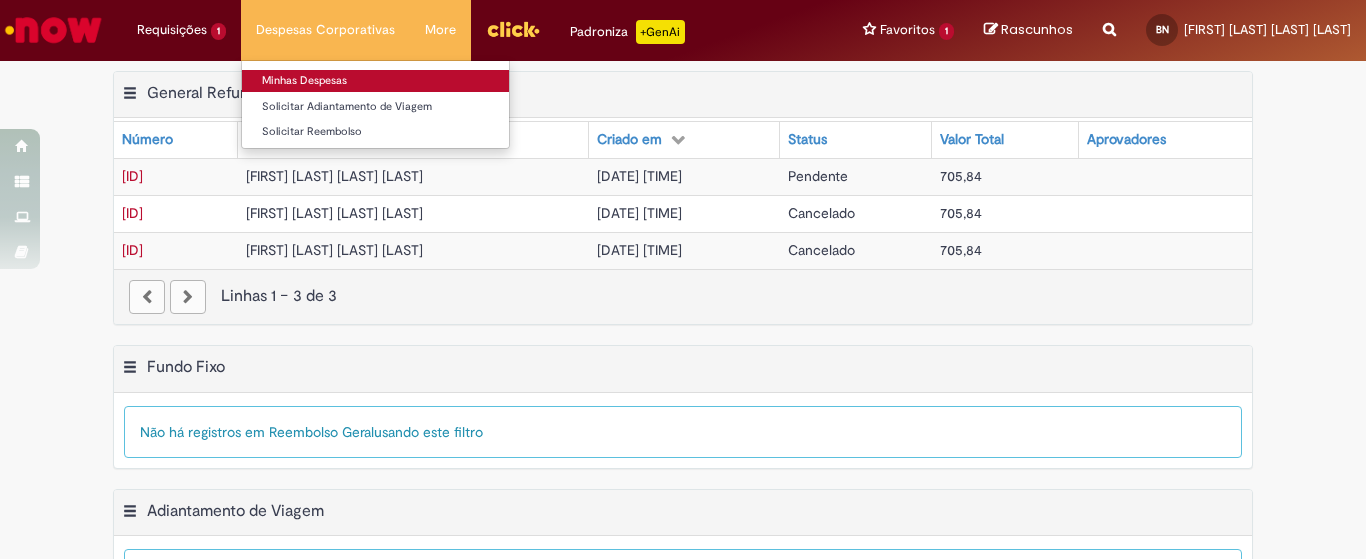 click on "Minhas Despesas" at bounding box center (375, 81) 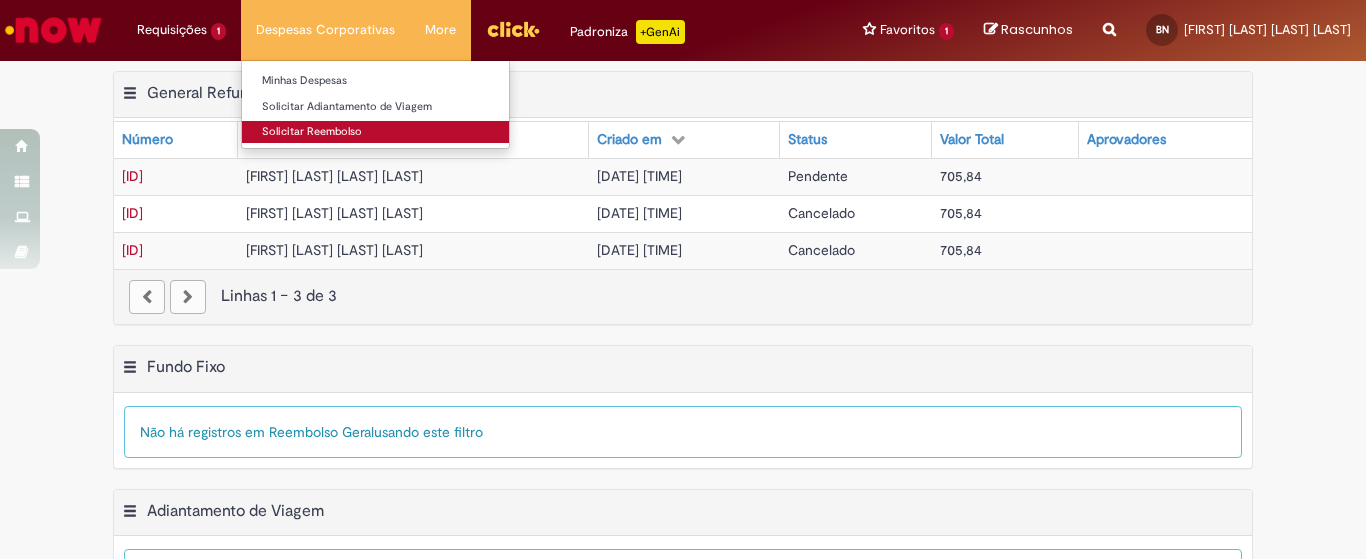 click on "Solicitar Reembolso" at bounding box center [375, 132] 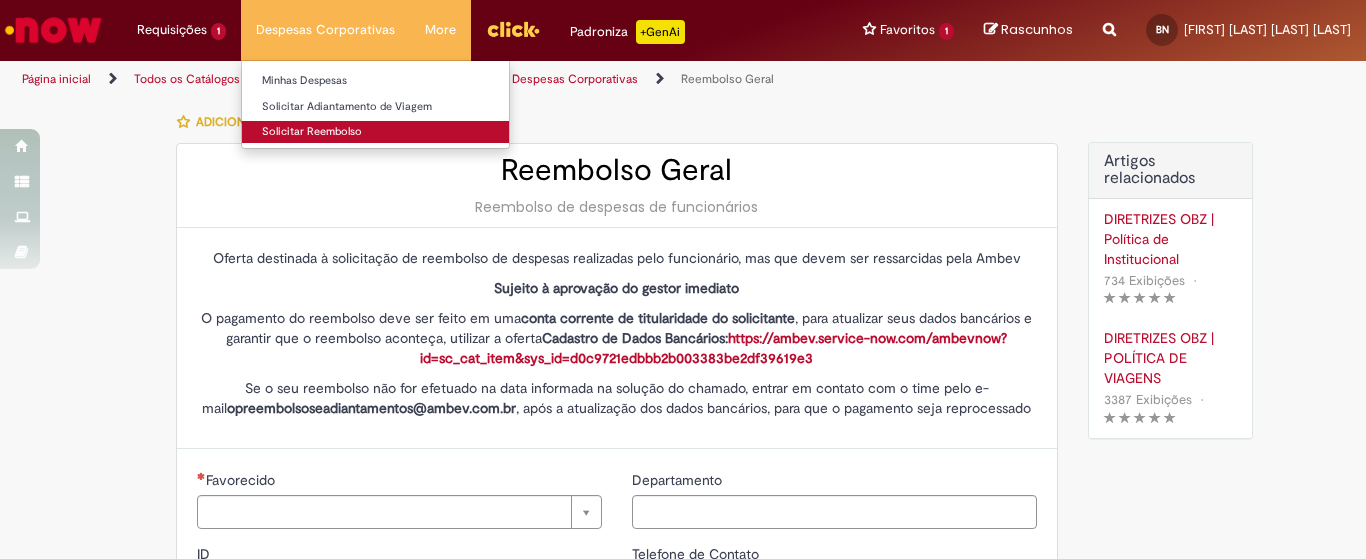 type on "********" 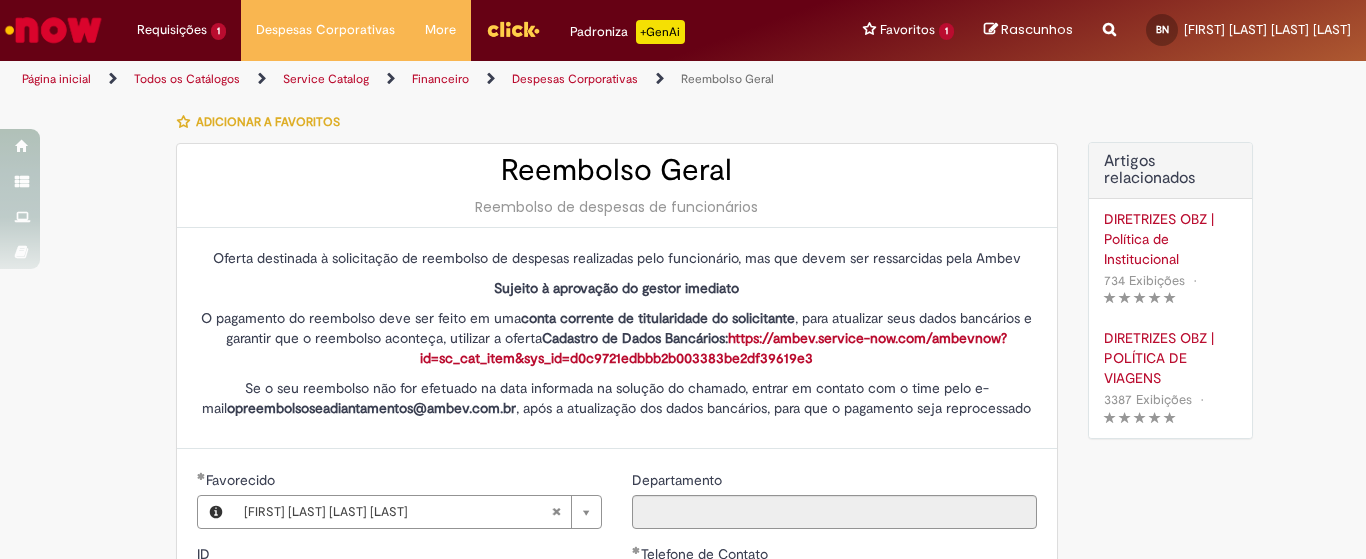 click on "https://ambev.service-now.com/ambevnow?id=sc_cat_item&sys_id=d0c9721edbbb2b003383be2df39619e3" at bounding box center [713, 348] 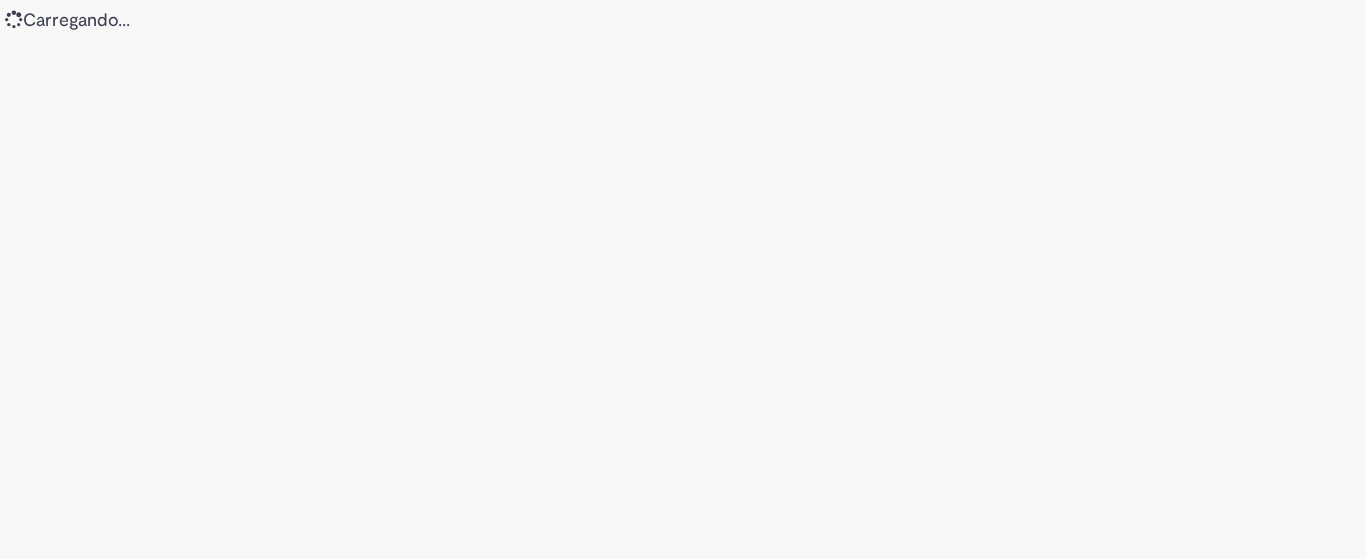 scroll, scrollTop: 0, scrollLeft: 0, axis: both 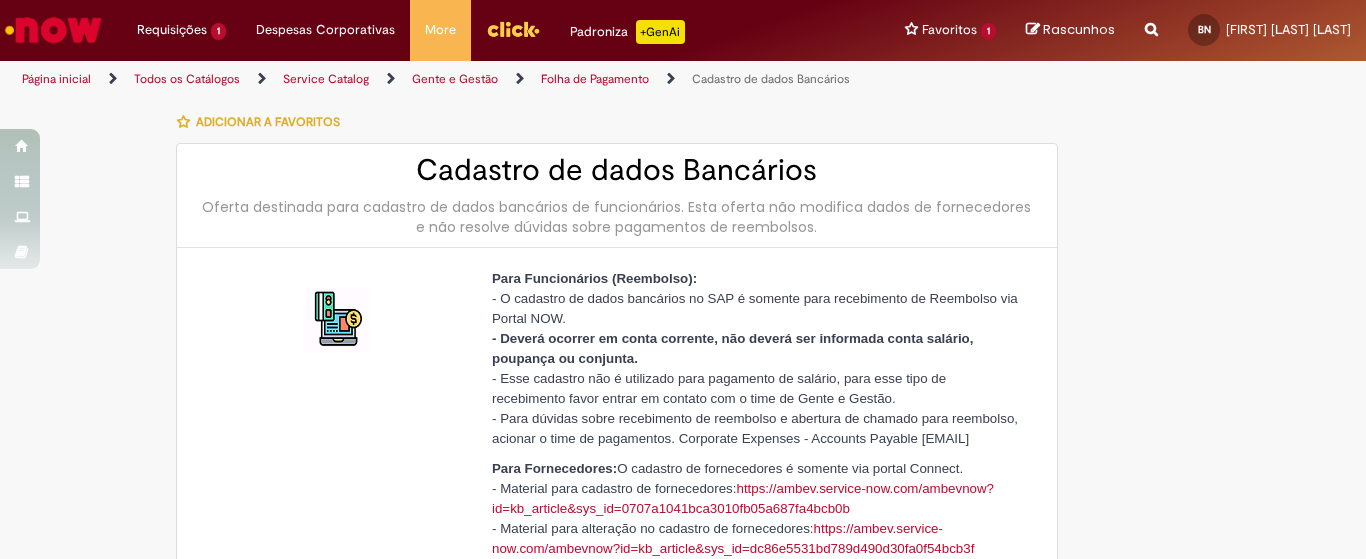 type on "********" 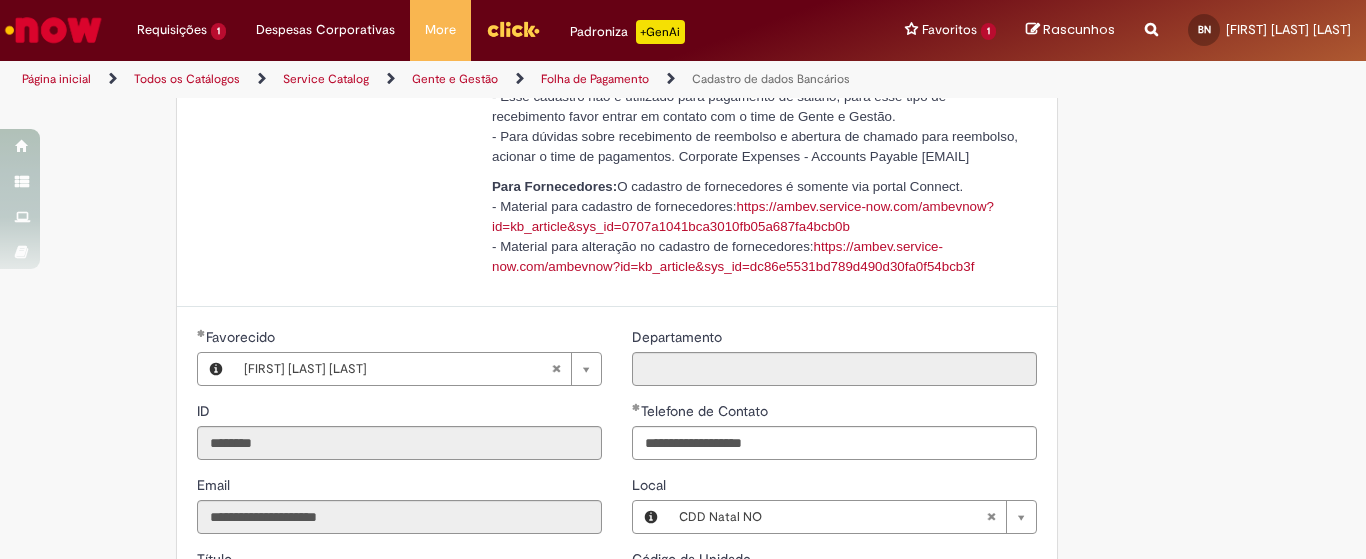 scroll, scrollTop: 293, scrollLeft: 0, axis: vertical 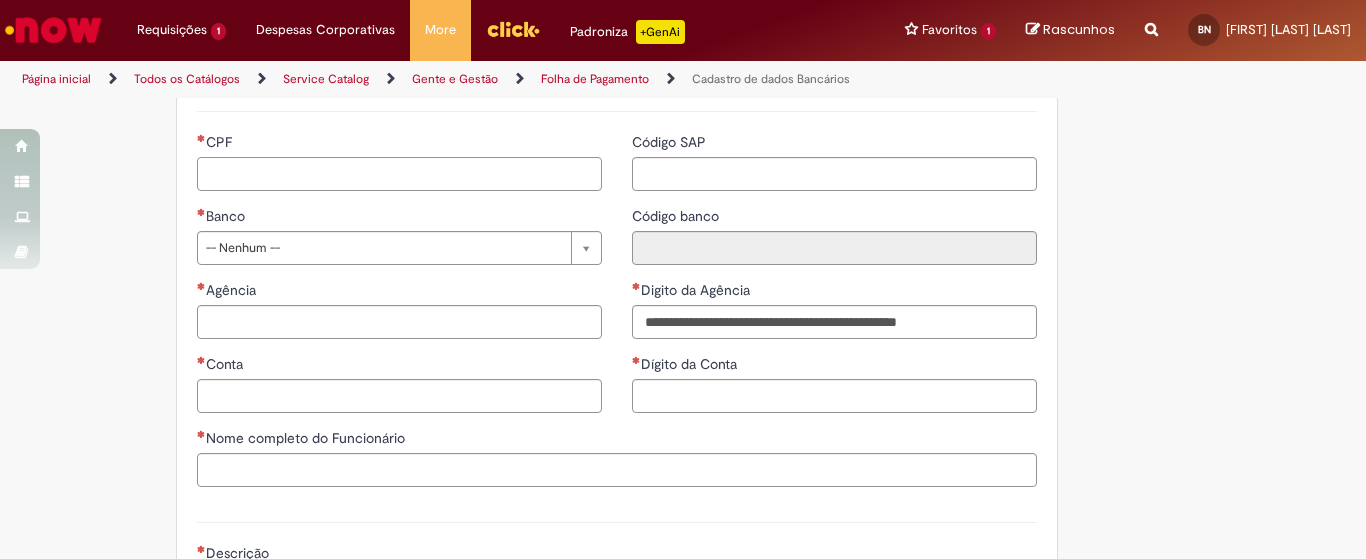 click on "CPF" at bounding box center [399, 174] 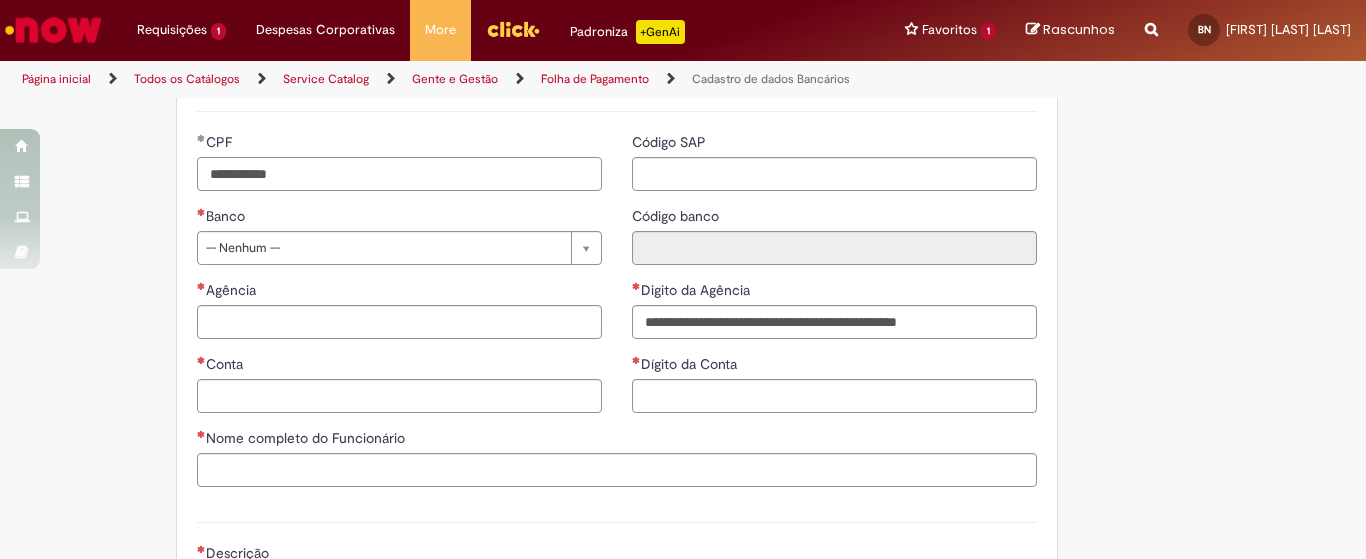 type on "**********" 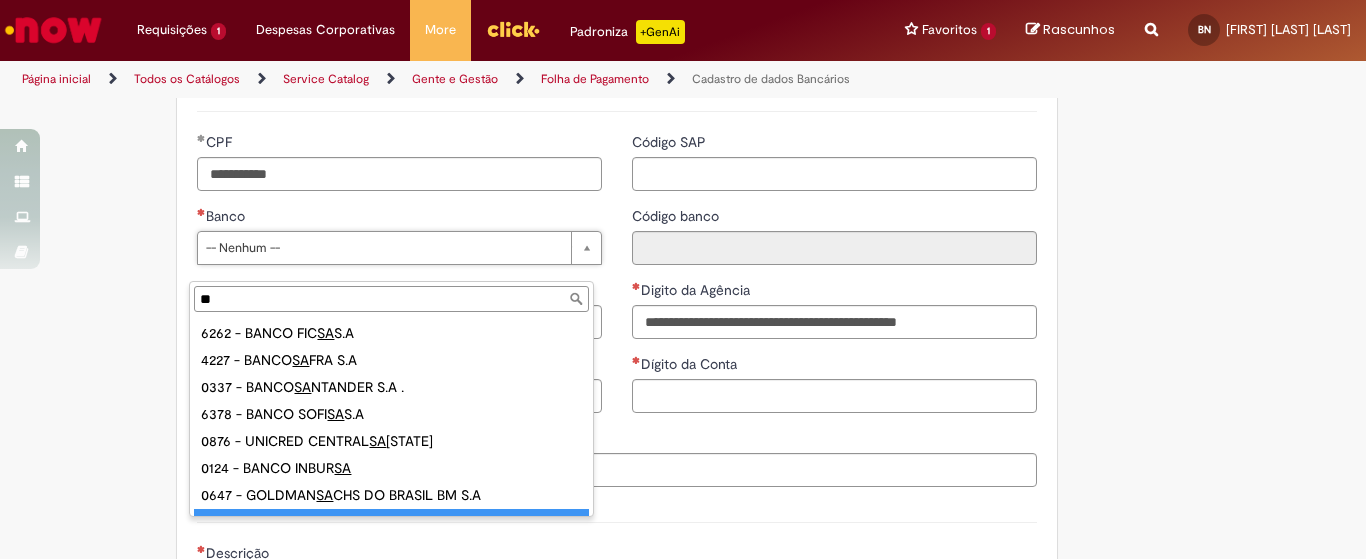 scroll, scrollTop: 16, scrollLeft: 0, axis: vertical 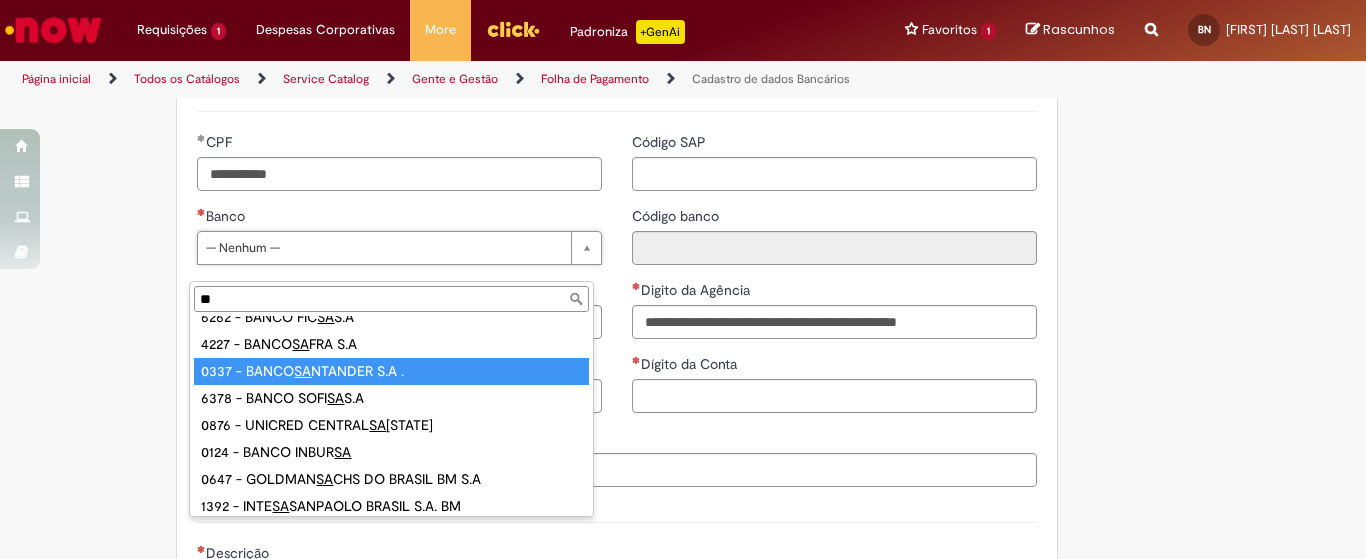 type on "**" 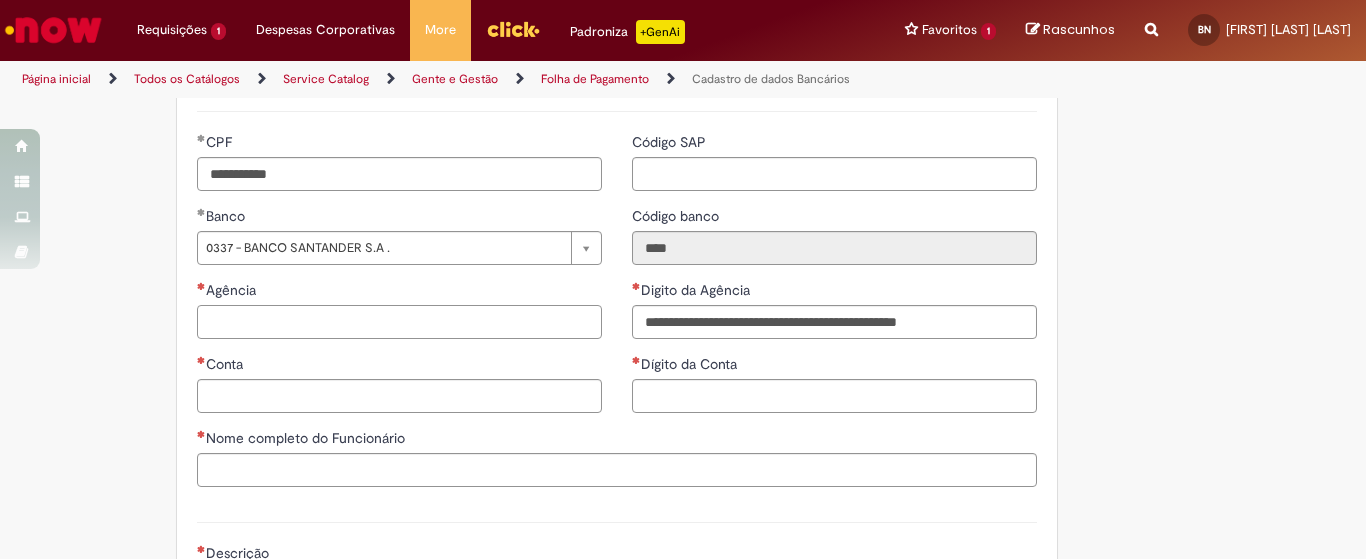 click on "Agência" at bounding box center [399, 322] 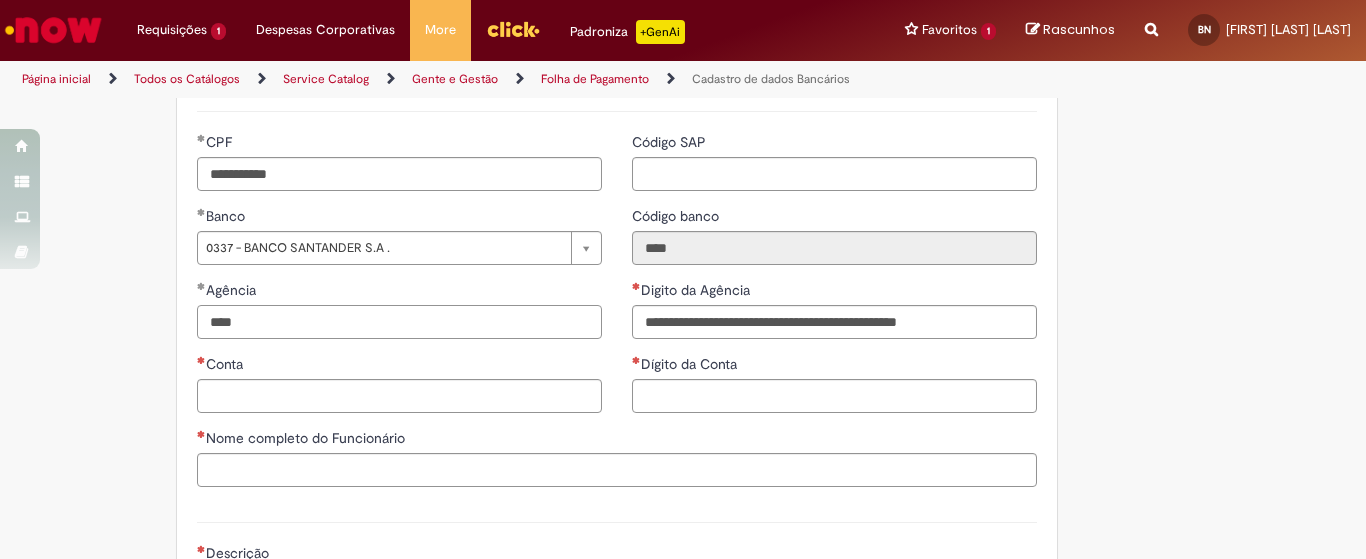 type on "****" 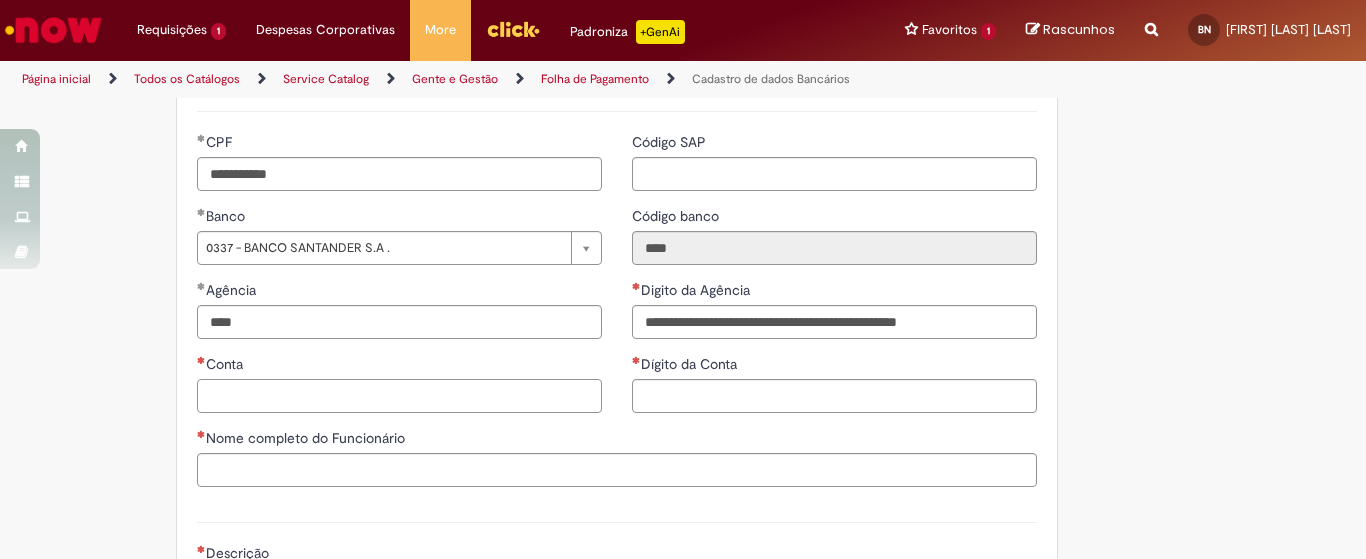 type on "**********" 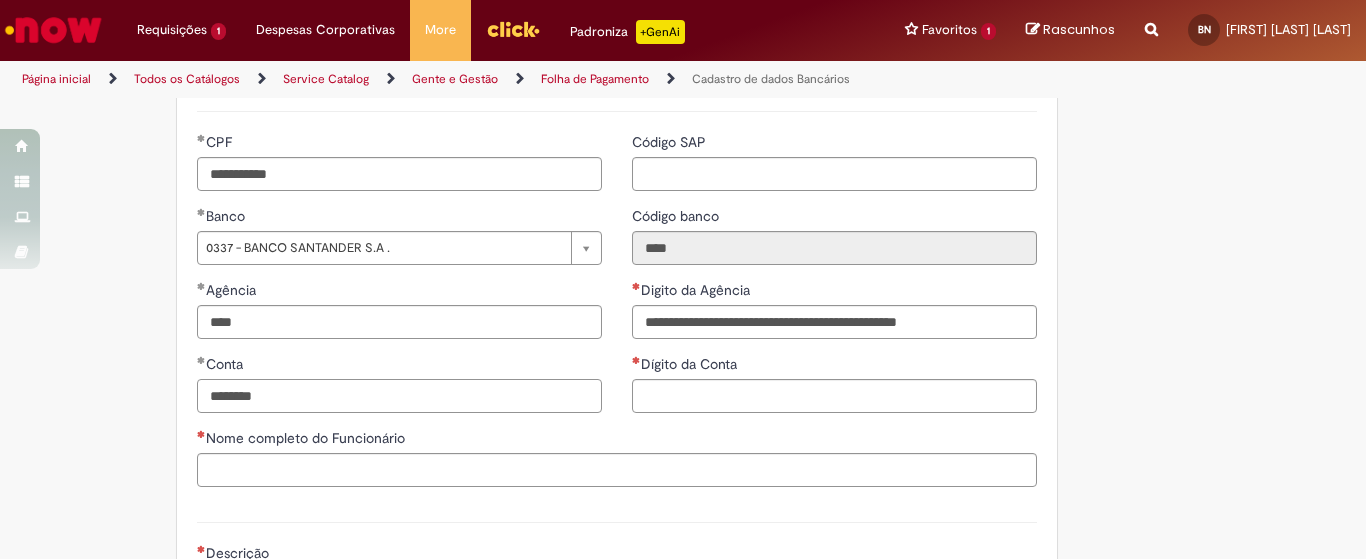 type on "********" 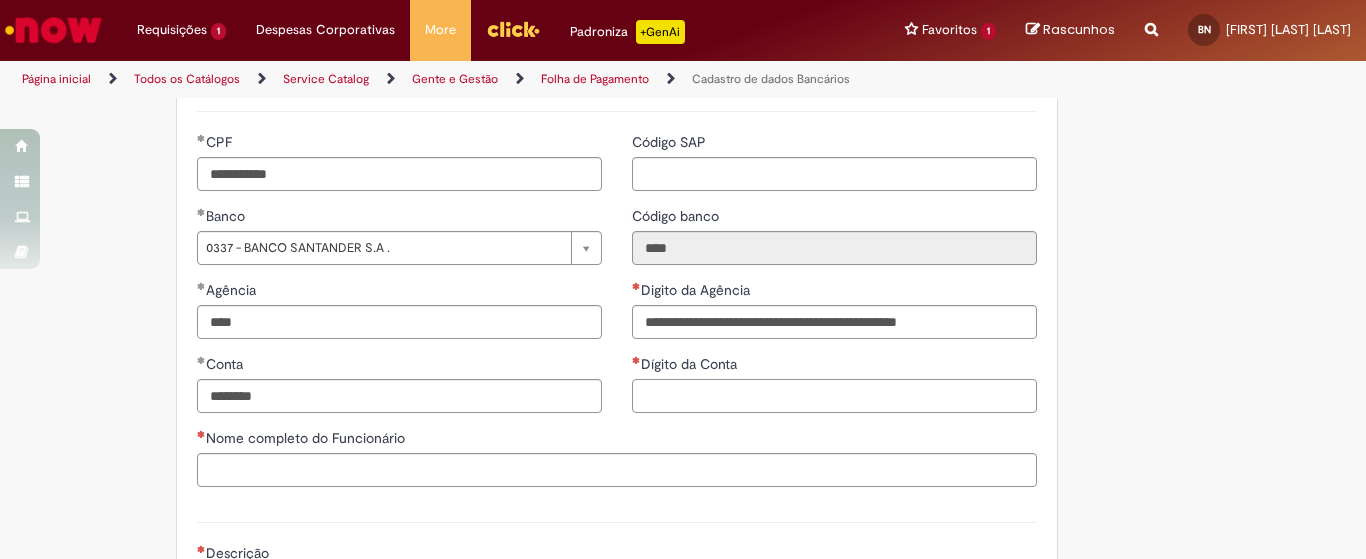 type on "**********" 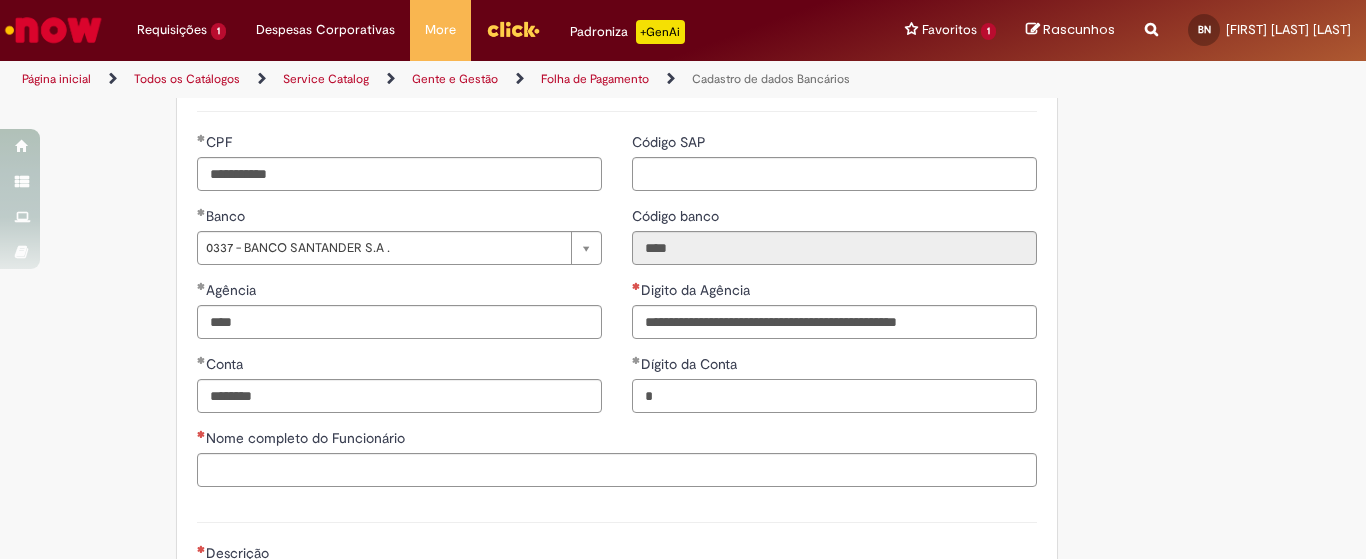 type on "*" 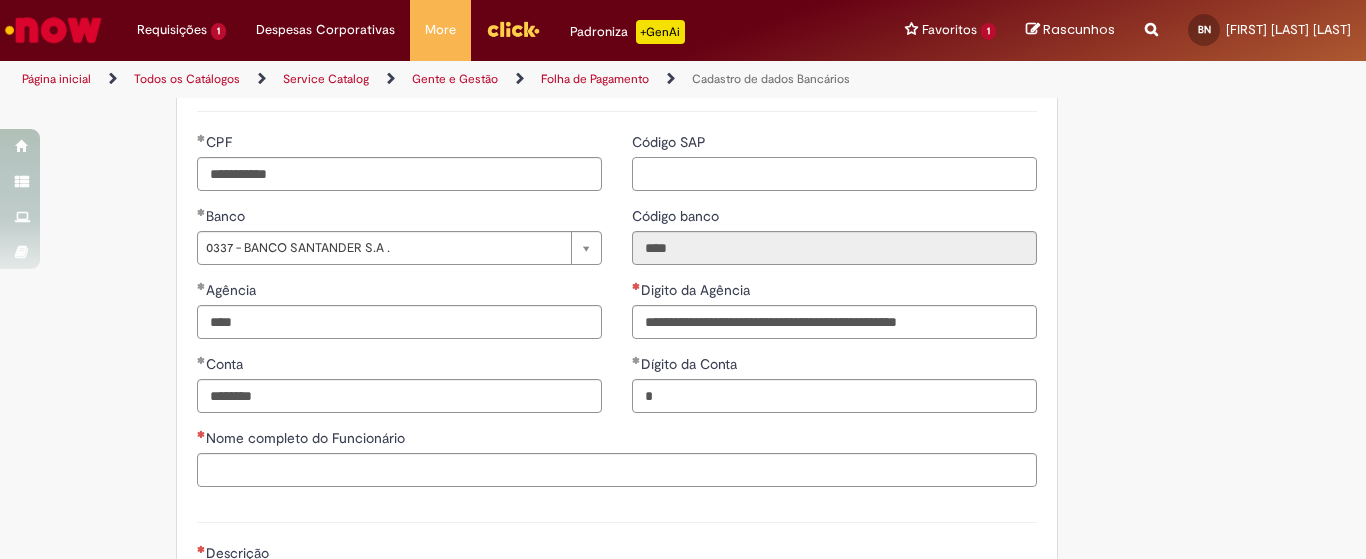 type on "**********" 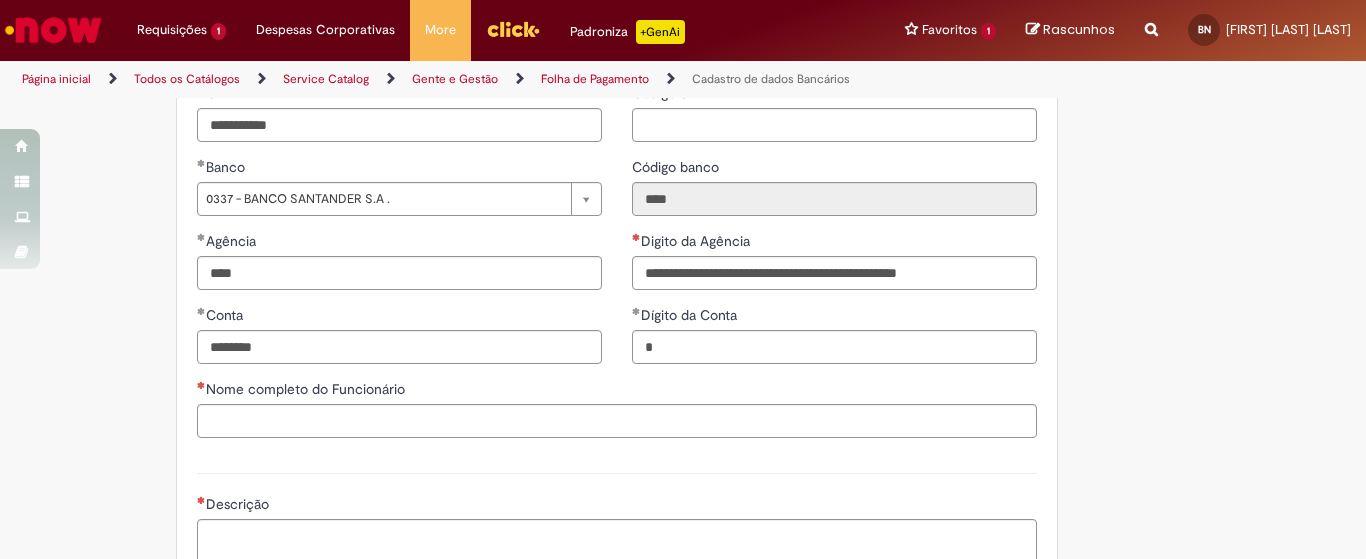 scroll, scrollTop: 886, scrollLeft: 0, axis: vertical 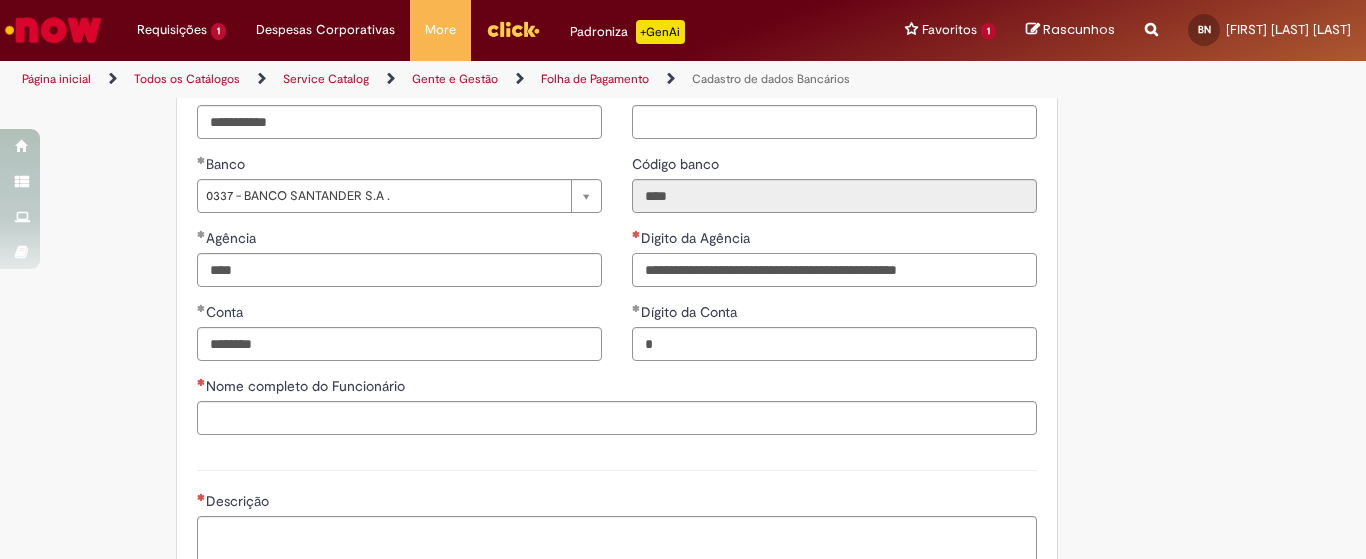 click on "Digito da Agência" at bounding box center [834, 270] 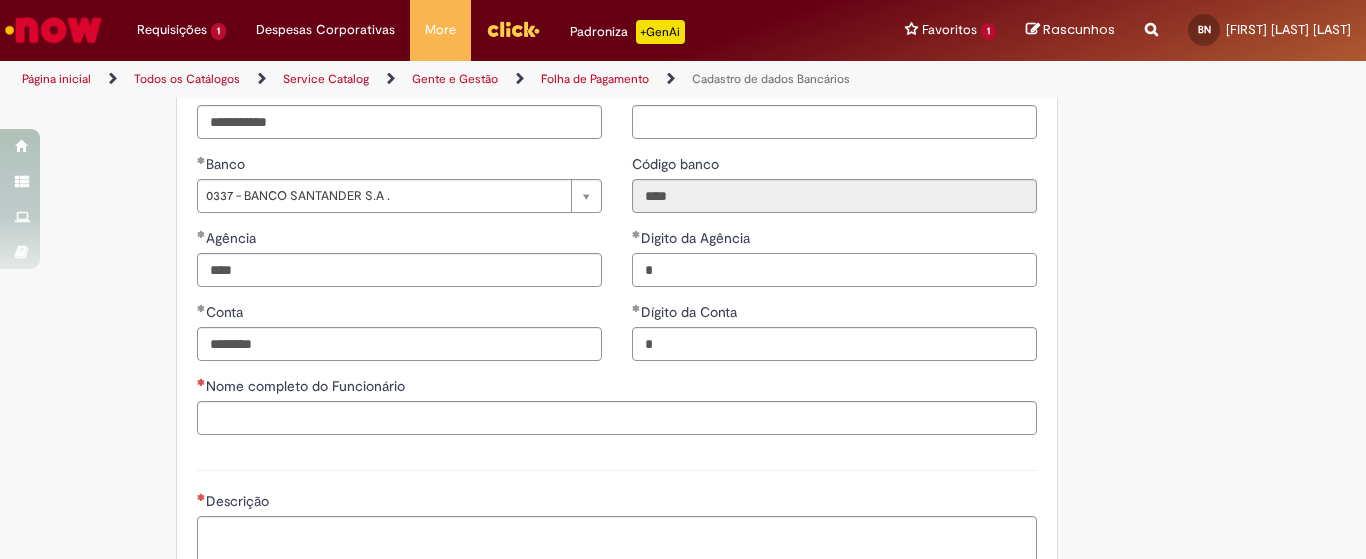 type on "*" 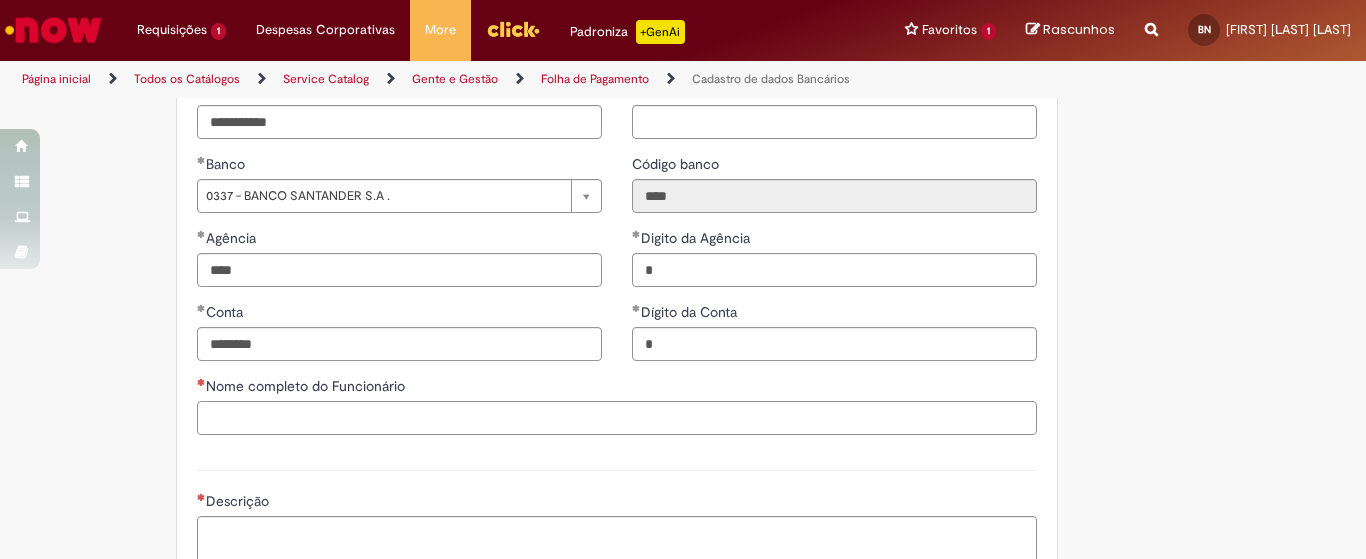 type on "**********" 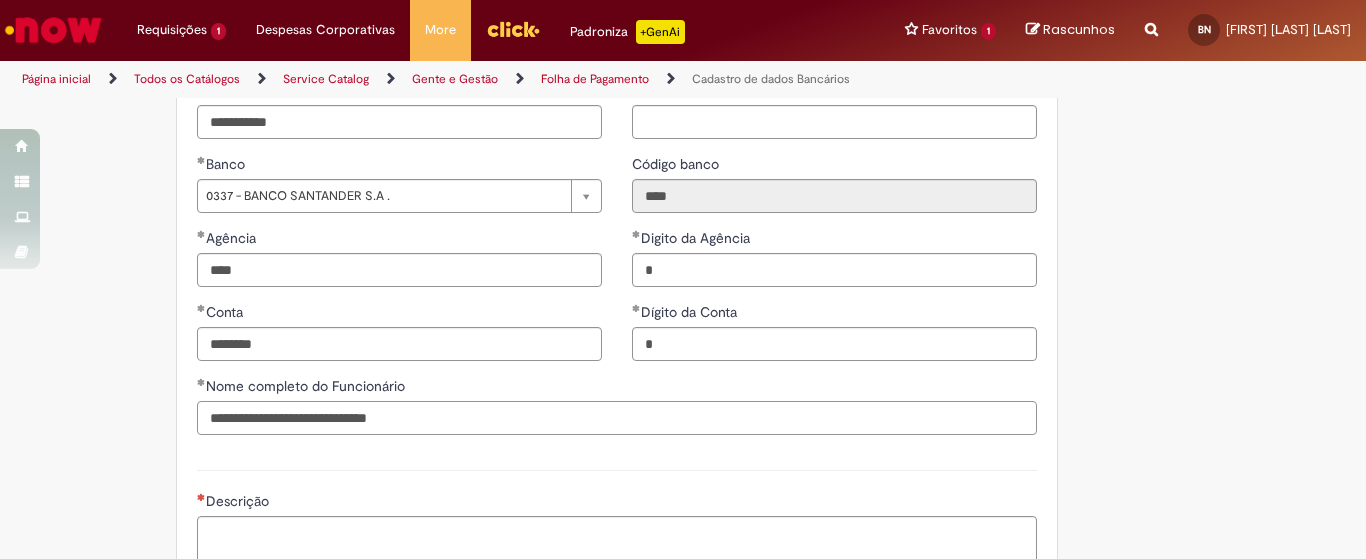 type on "**********" 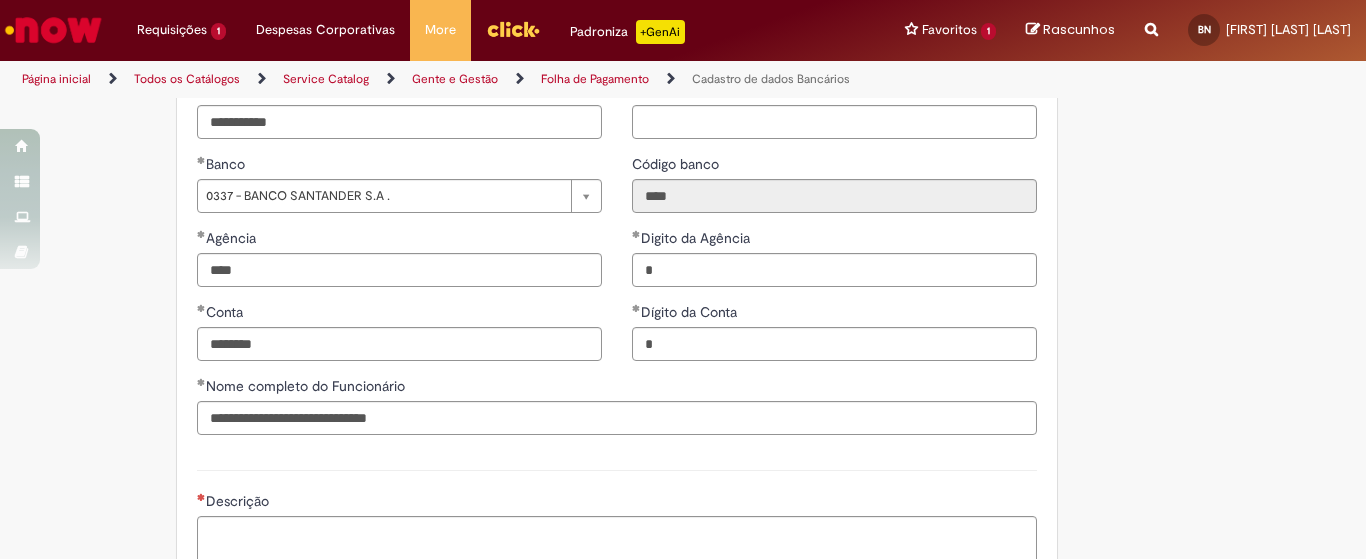 type on "**********" 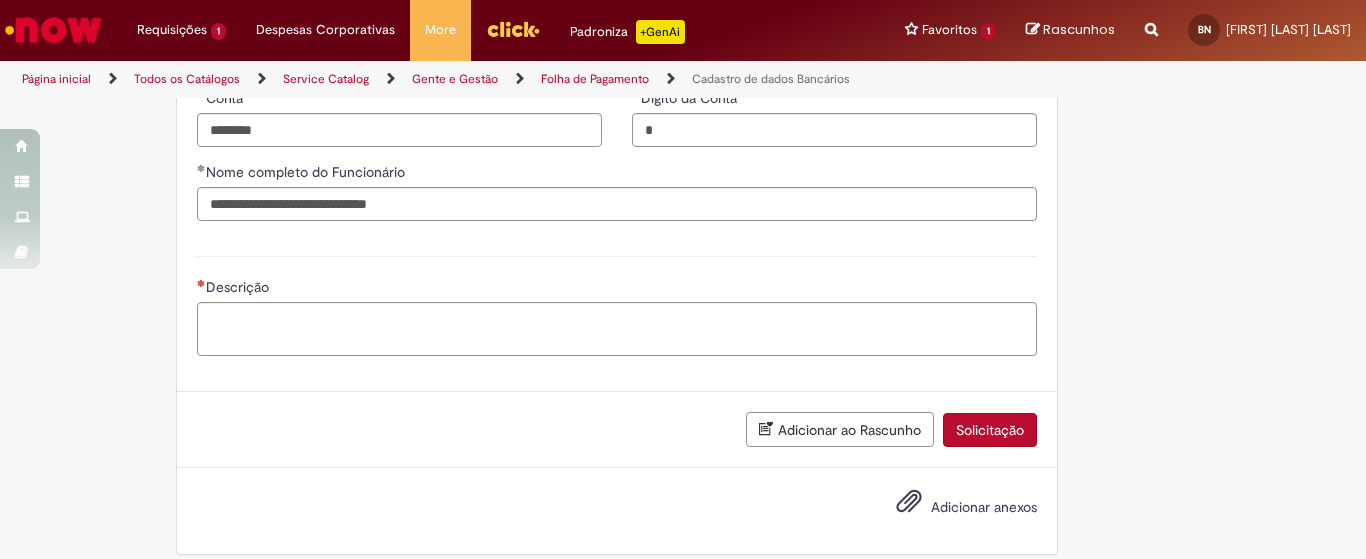 scroll, scrollTop: 1138, scrollLeft: 0, axis: vertical 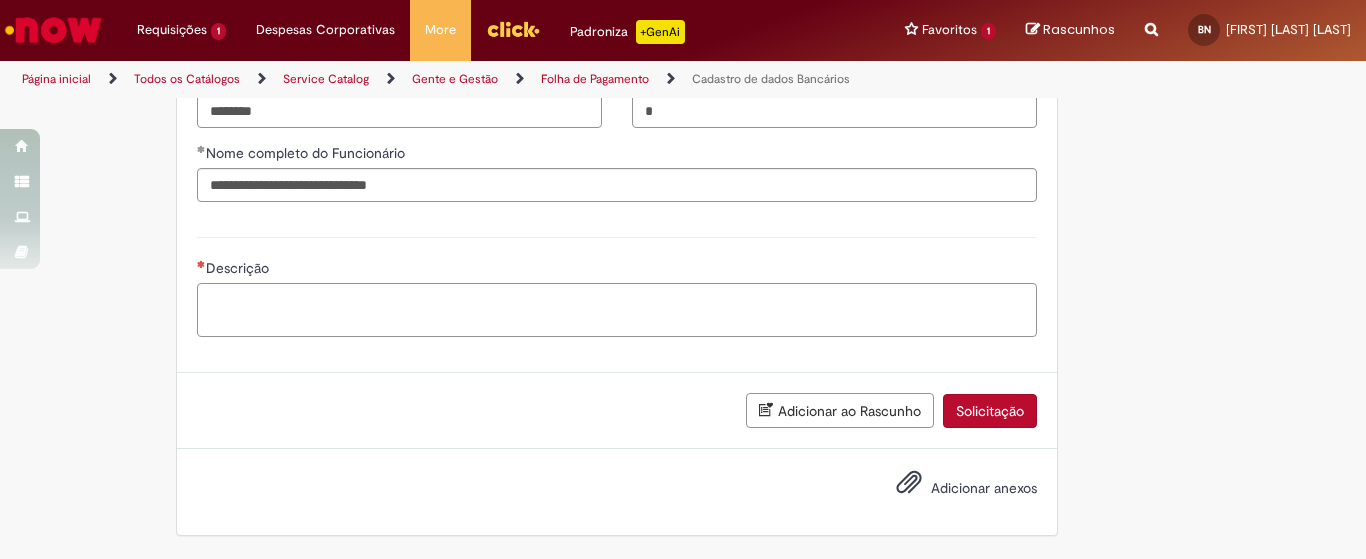 click on "Descrição" at bounding box center [617, 310] 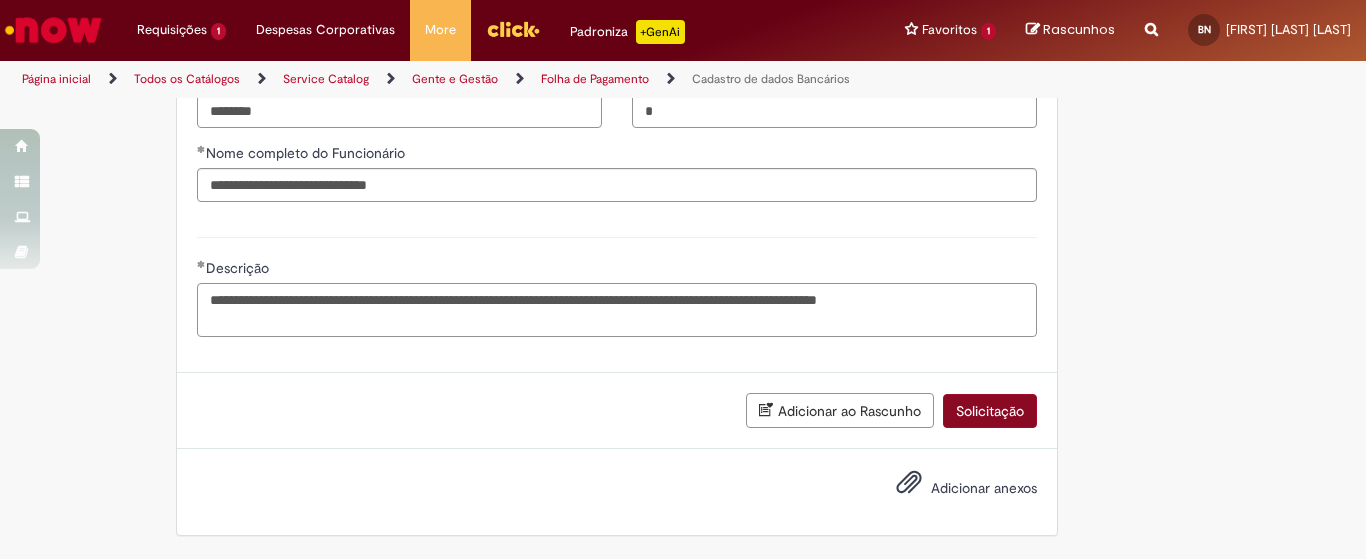 type on "**********" 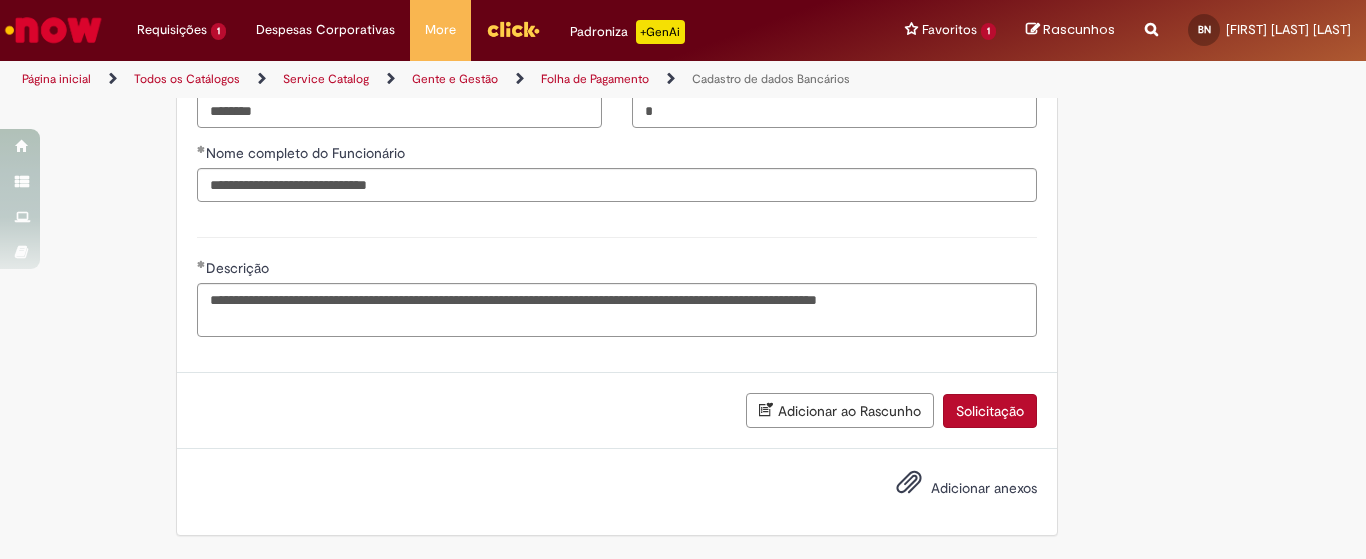 type on "**********" 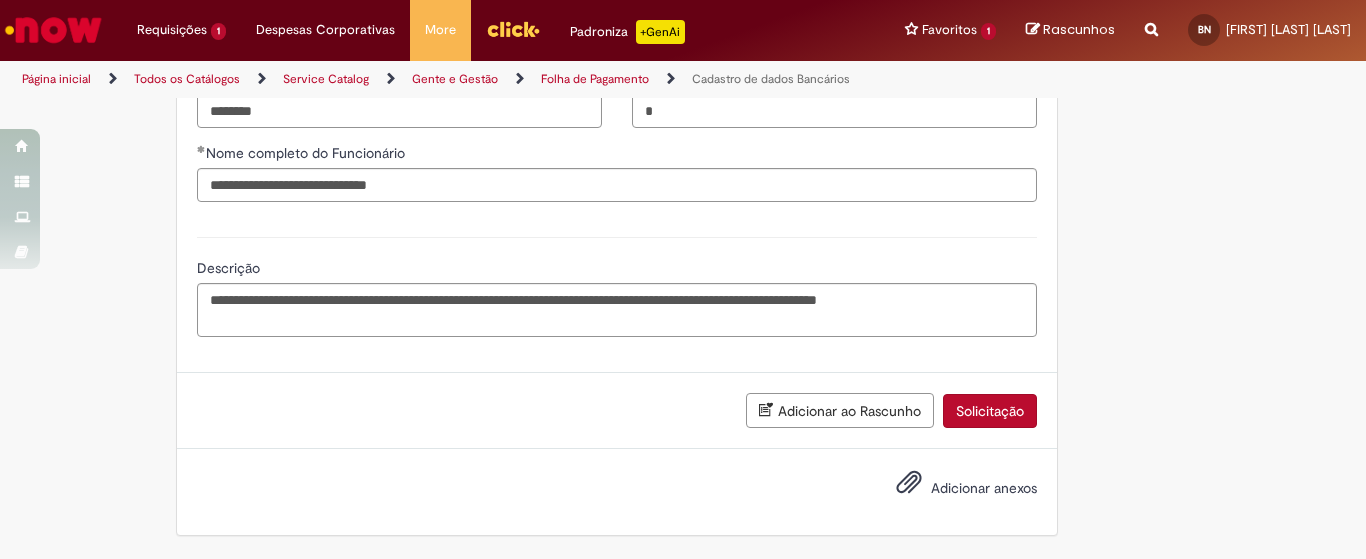 click on "Solicitação" at bounding box center [990, 411] 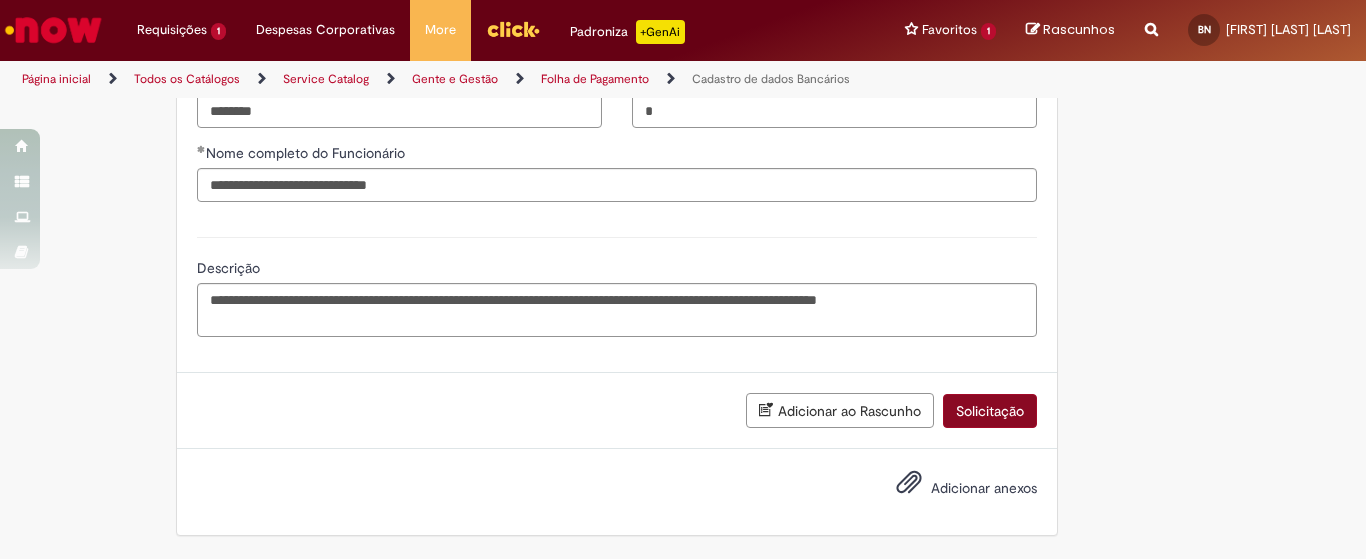 scroll, scrollTop: 1092, scrollLeft: 0, axis: vertical 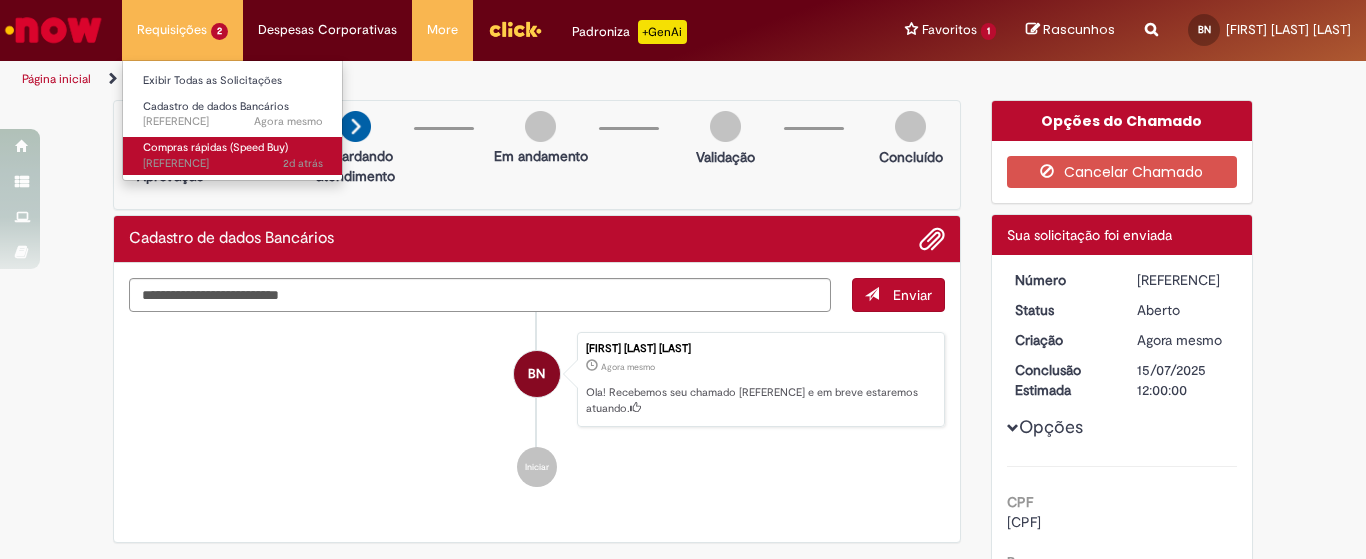 click on "2d atrás 2 dias atrás  R13266667" at bounding box center (233, 164) 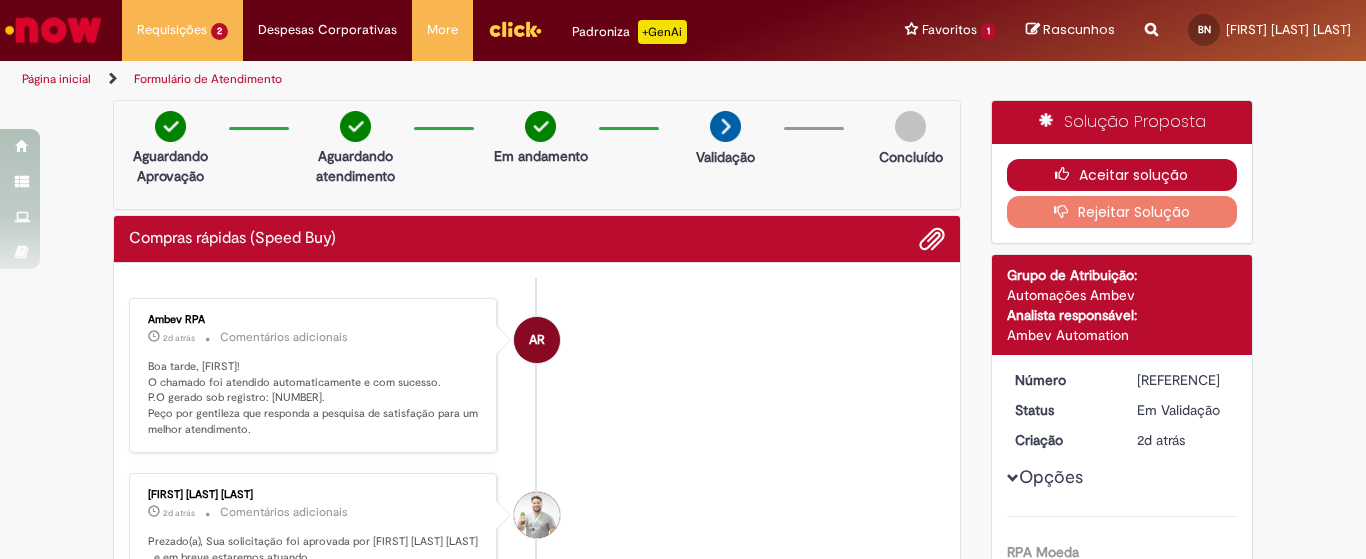 click on "Aceitar solução" at bounding box center [1122, 175] 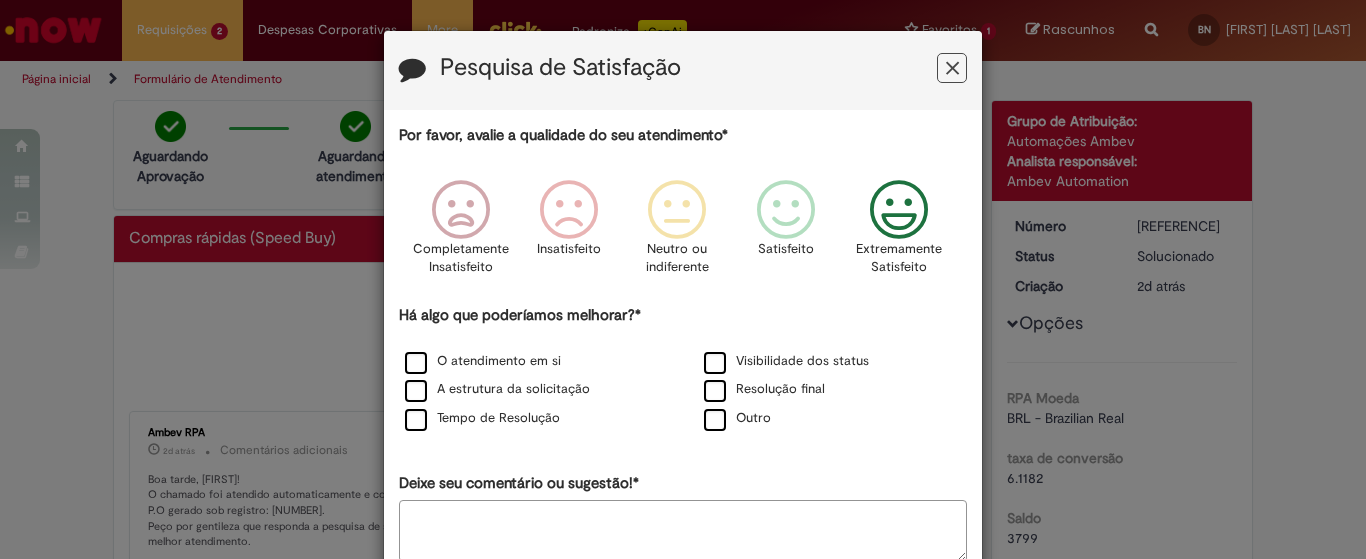 click at bounding box center (899, 210) 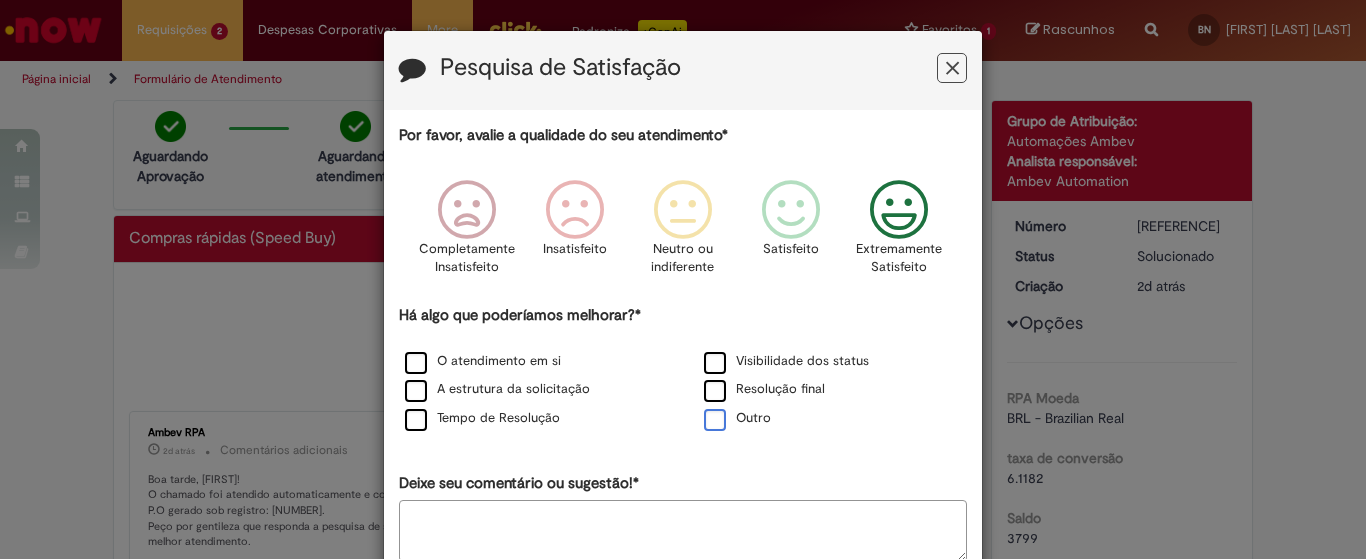 click on "Outro" at bounding box center [737, 418] 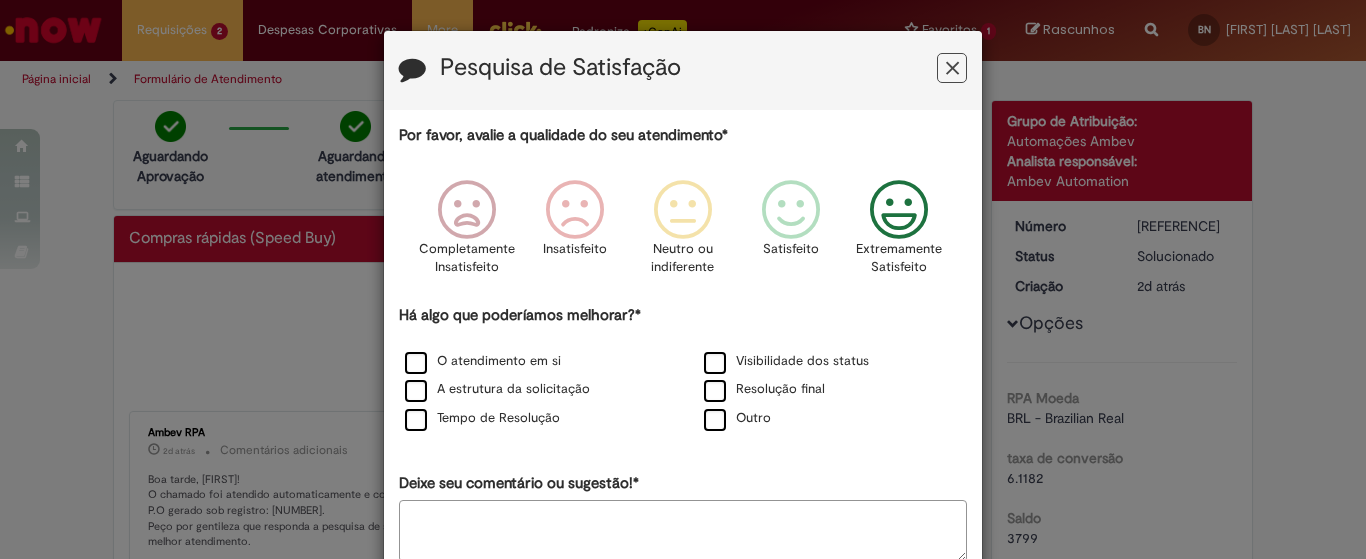 click on "Deixe seu comentário ou sugestão!*" at bounding box center [683, 531] 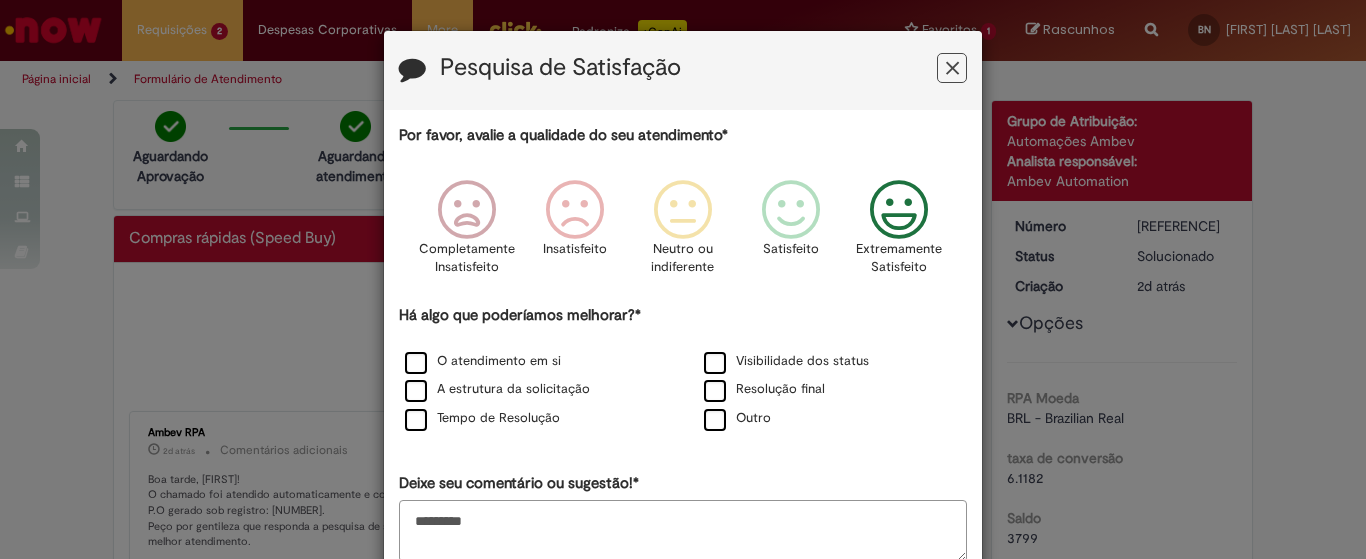 type on "*********" 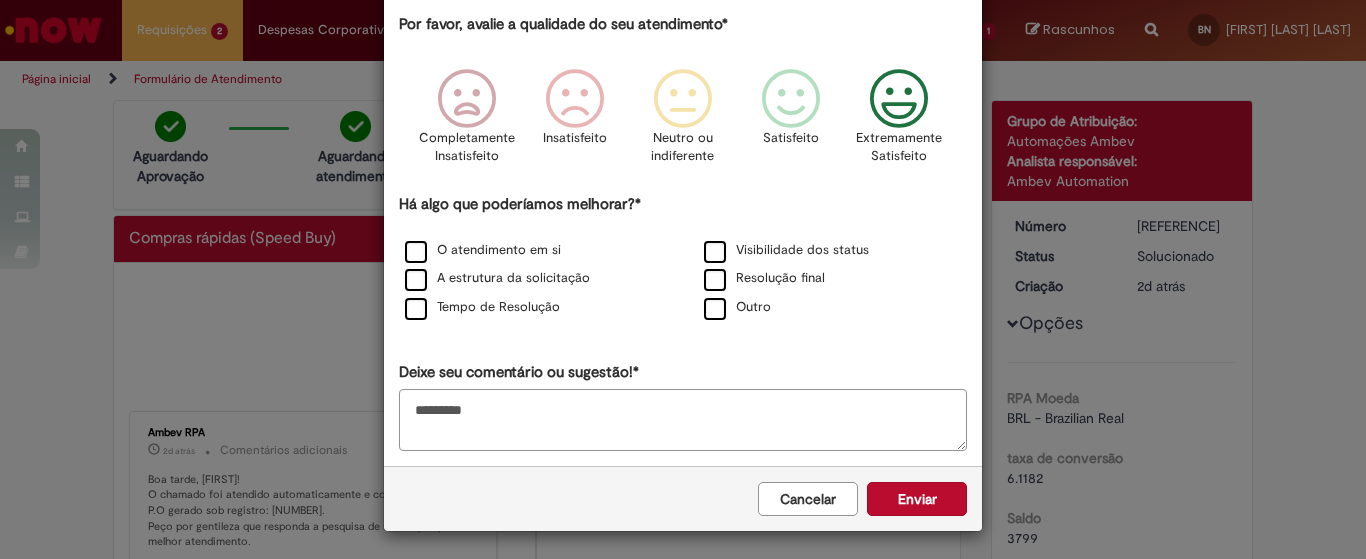 scroll, scrollTop: 116, scrollLeft: 0, axis: vertical 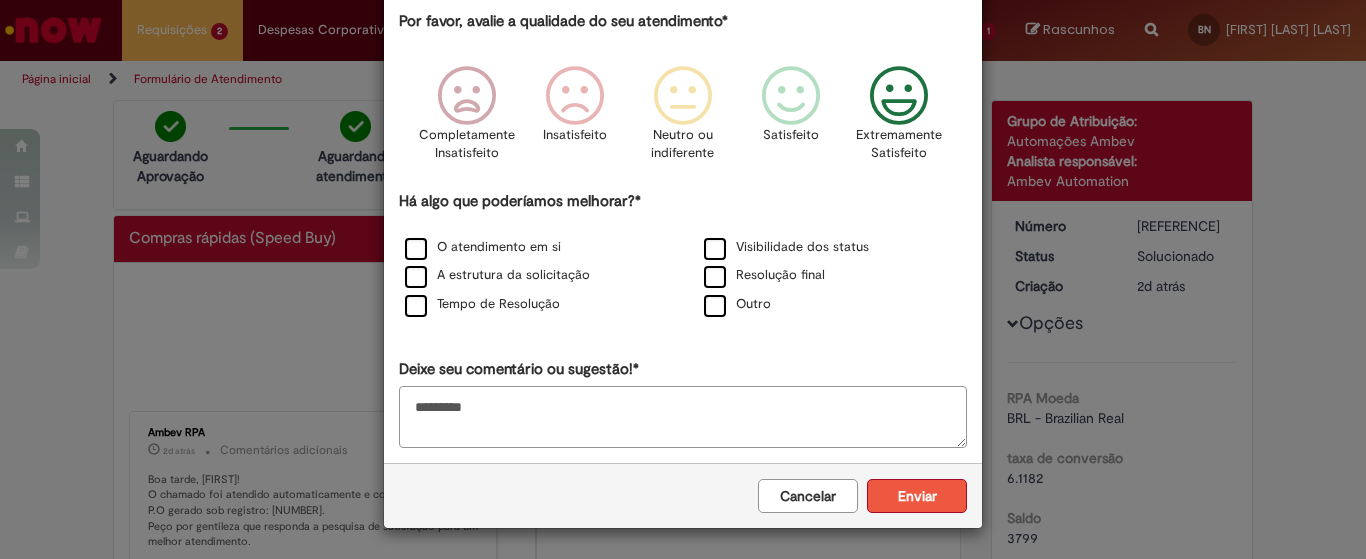 click on "Enviar" at bounding box center (917, 496) 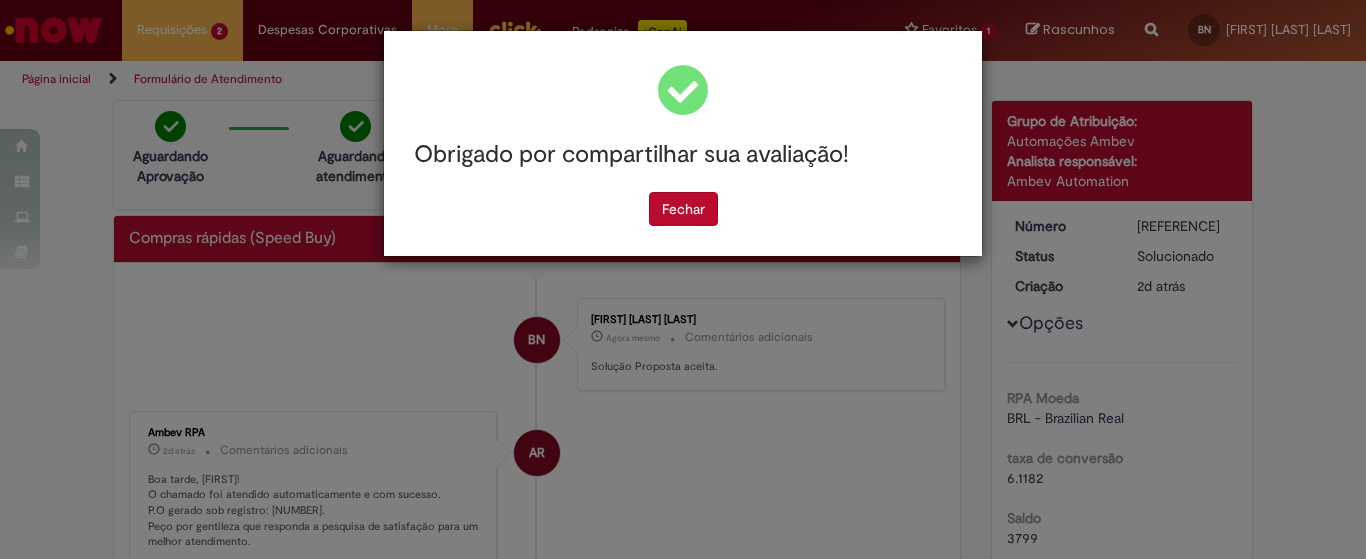 scroll, scrollTop: 0, scrollLeft: 0, axis: both 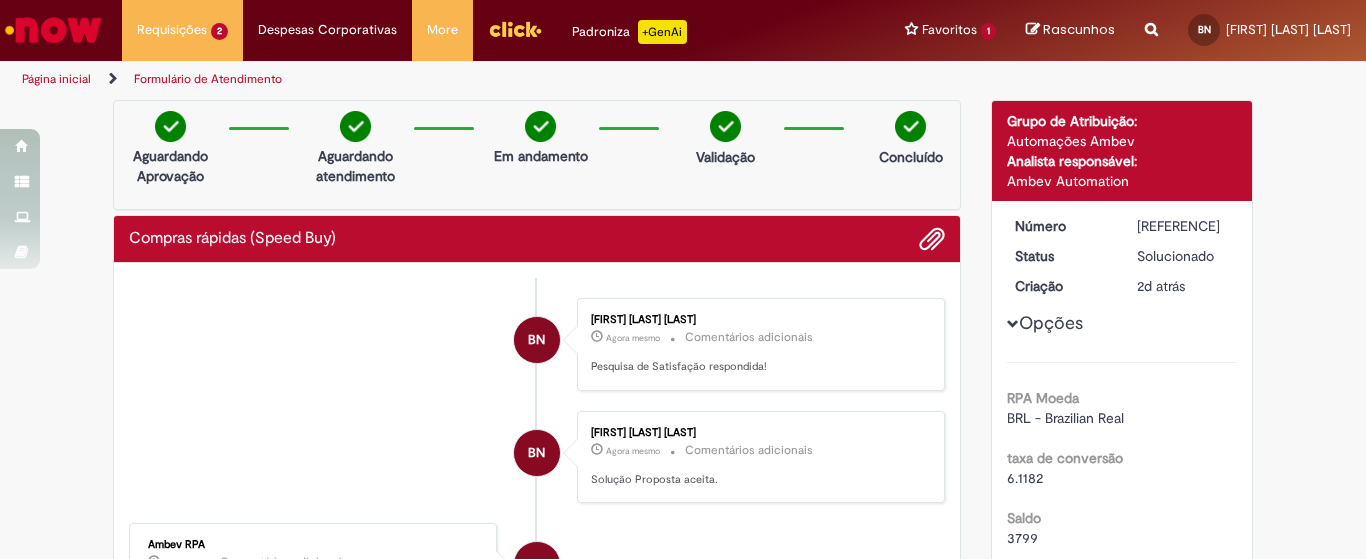 click on "Obrigado por compartilhar sua avaliação!
Fechar" at bounding box center [683, 279] 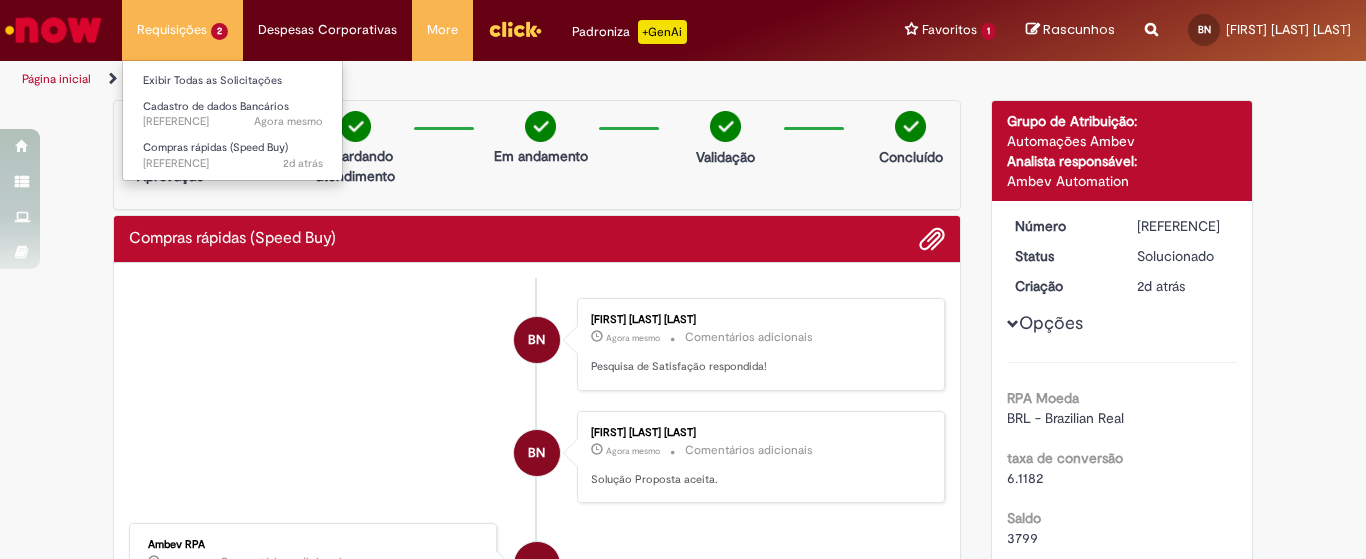 click on "Requisições   2
Exibir Todas as Solicitações
Cadastro de dados Bancários
Agora mesmo Agora mesmo  R13278064
Compras rápidas (Speed Buy)
2d atrás 2 dias atrás  R13266667" at bounding box center (182, 30) 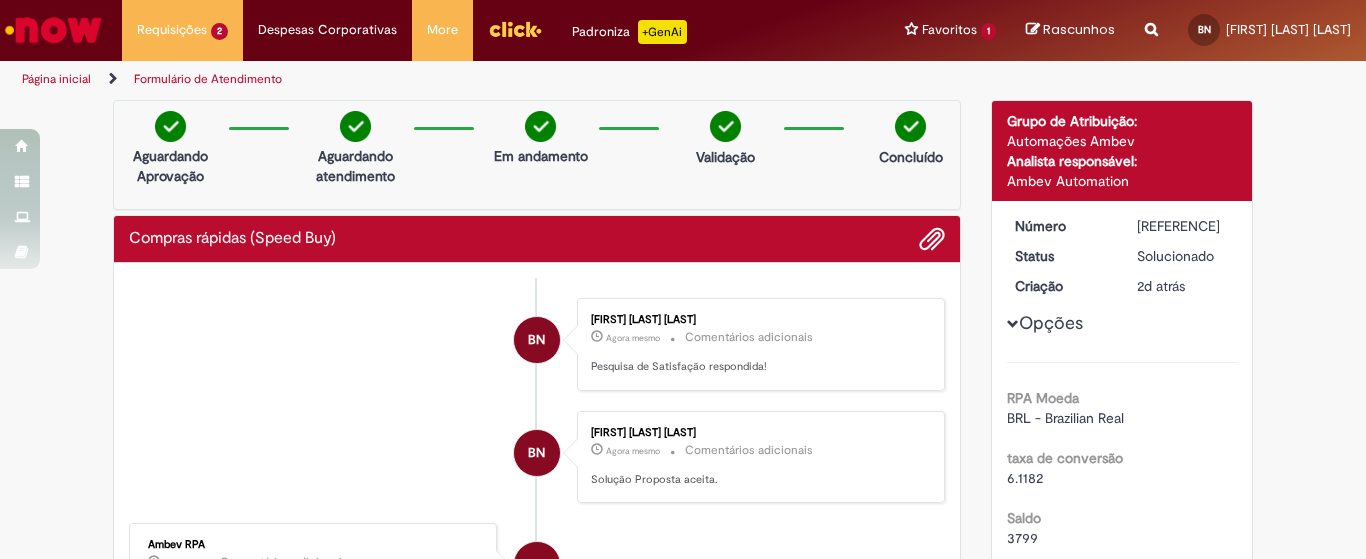 click at bounding box center (53, 30) 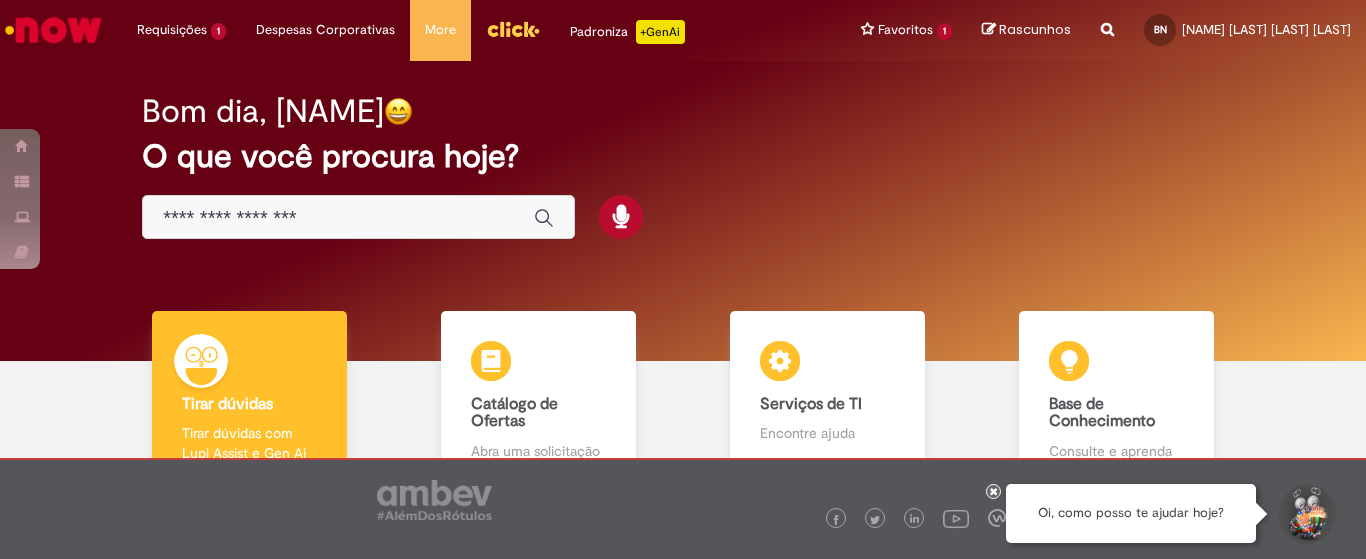 scroll, scrollTop: 0, scrollLeft: 0, axis: both 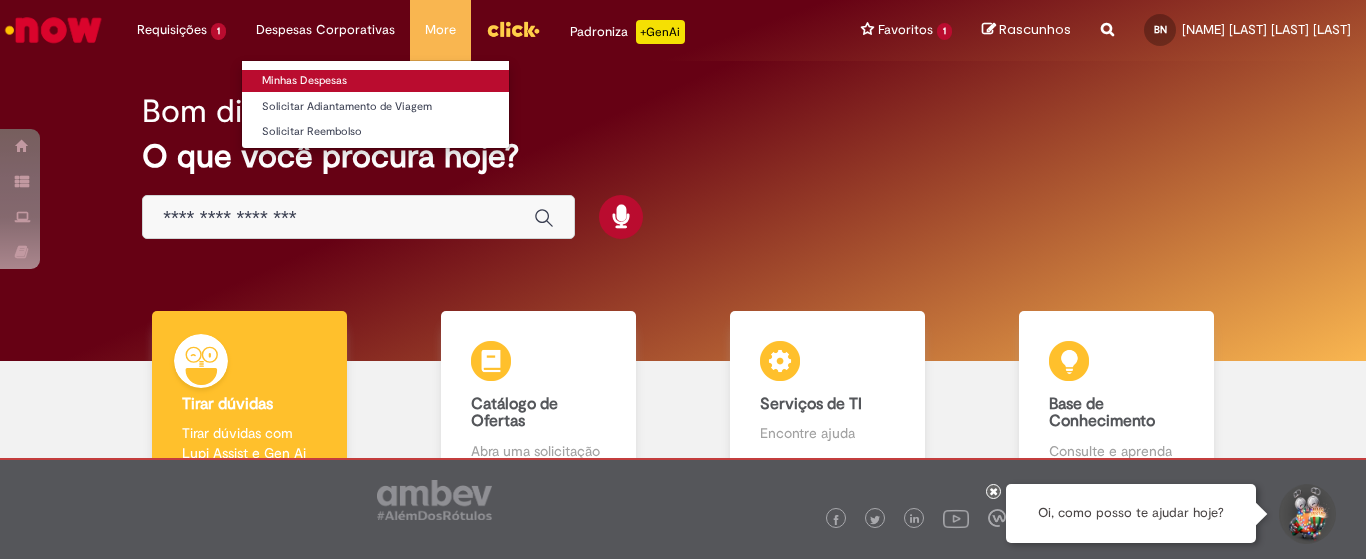 click on "Minhas Despesas" at bounding box center [375, 81] 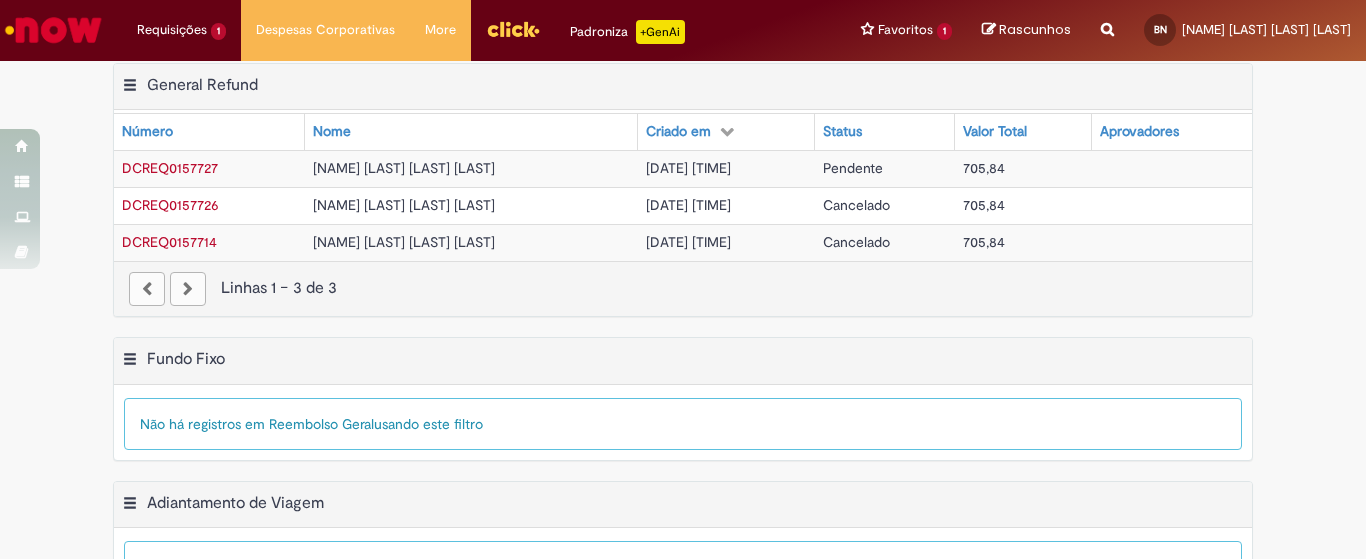 scroll, scrollTop: 0, scrollLeft: 0, axis: both 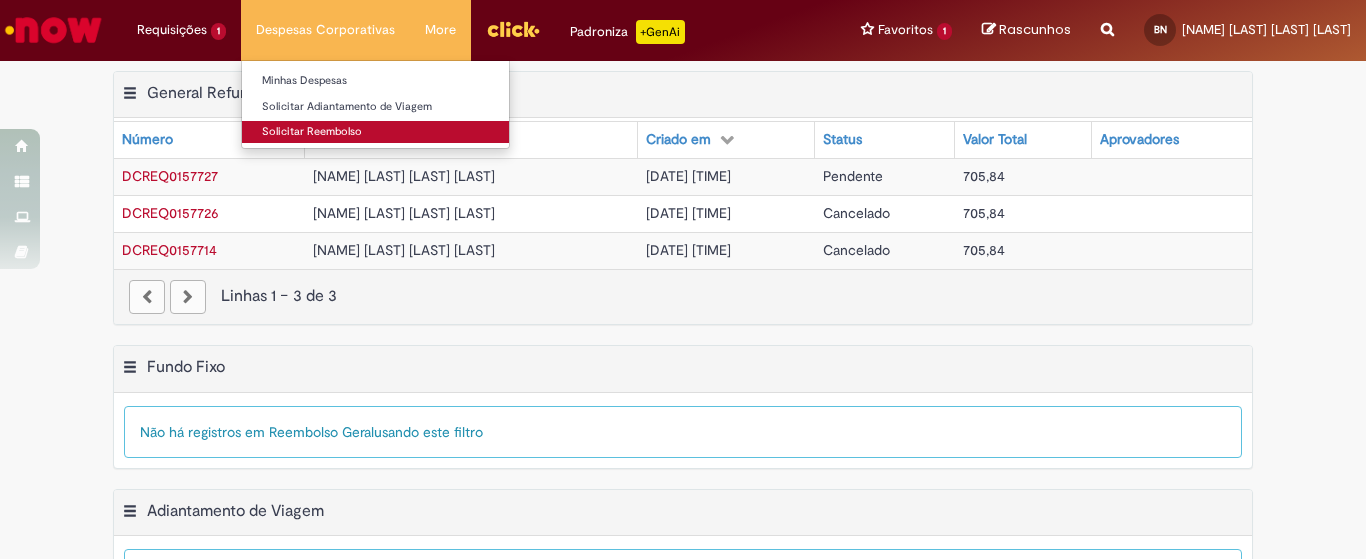 click on "Solicitar Reembolso" at bounding box center (375, 132) 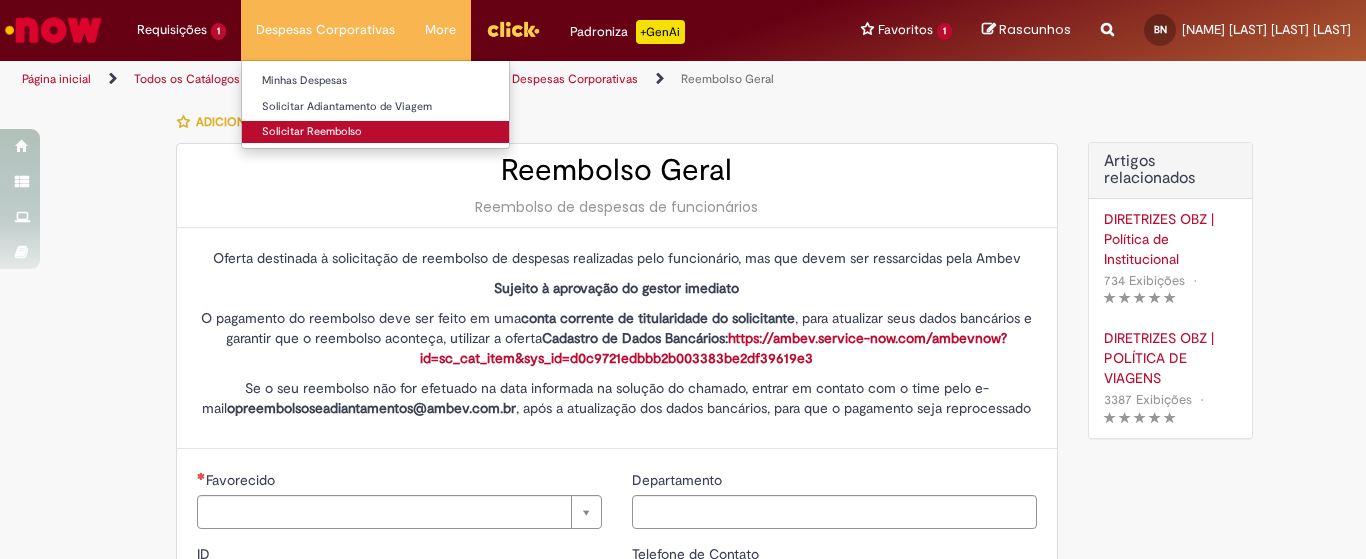 type on "********" 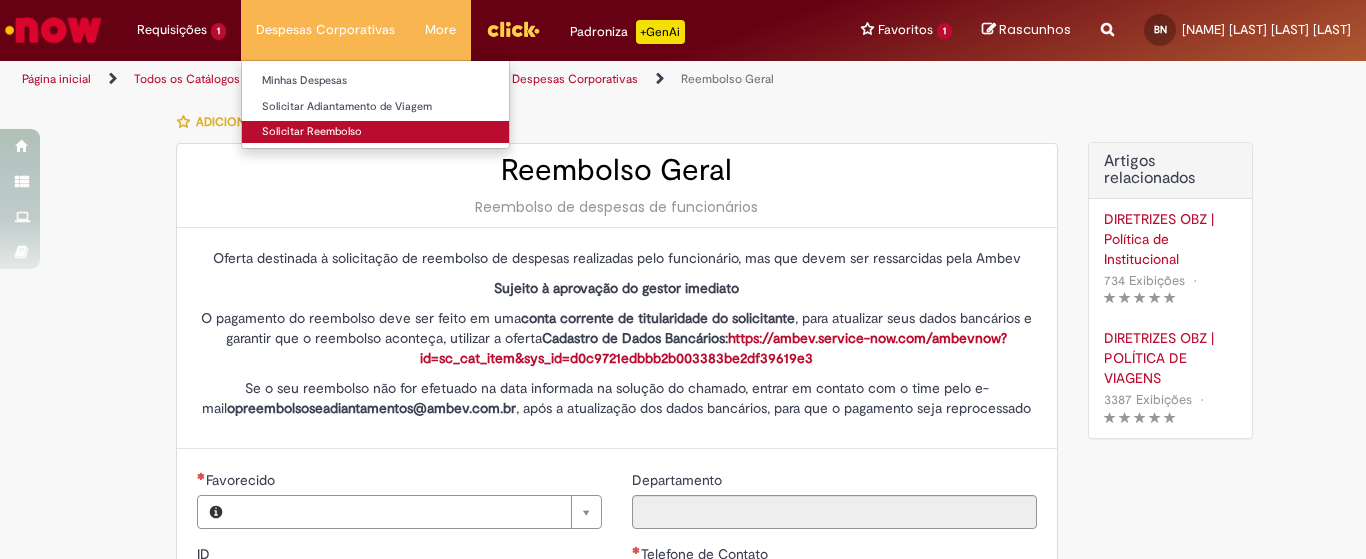 type on "**********" 